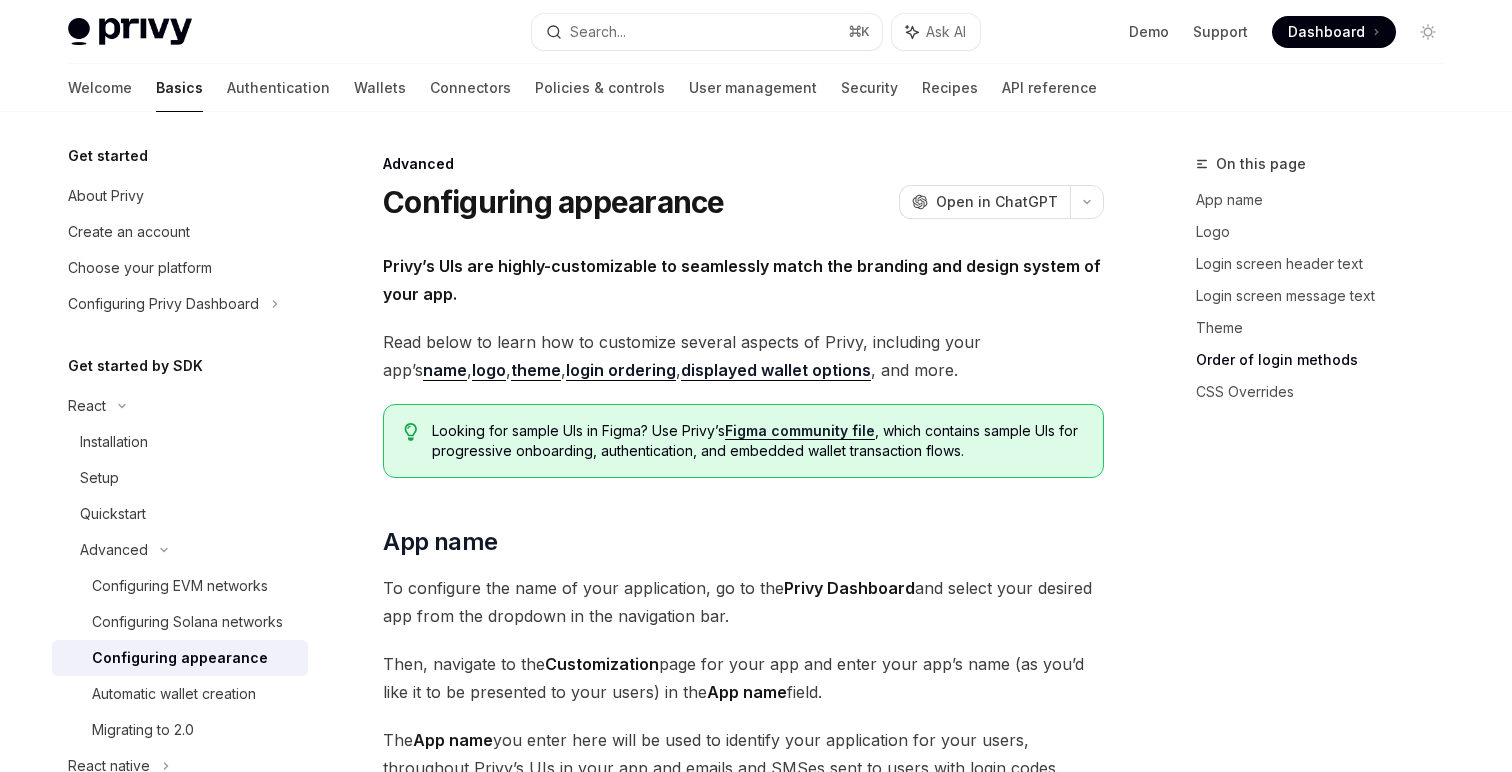 scroll, scrollTop: 4353, scrollLeft: 0, axis: vertical 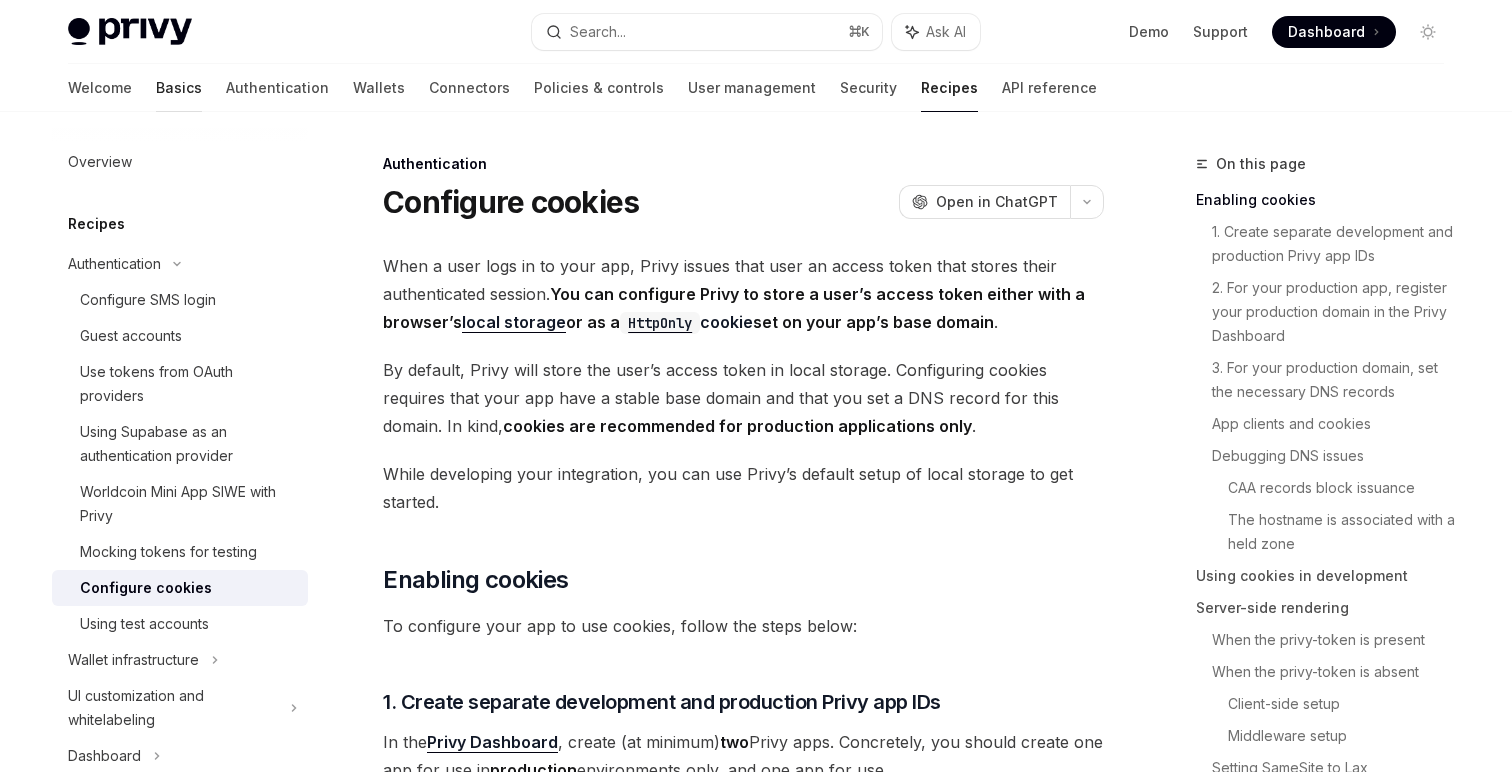click on "Basics" at bounding box center [179, 88] 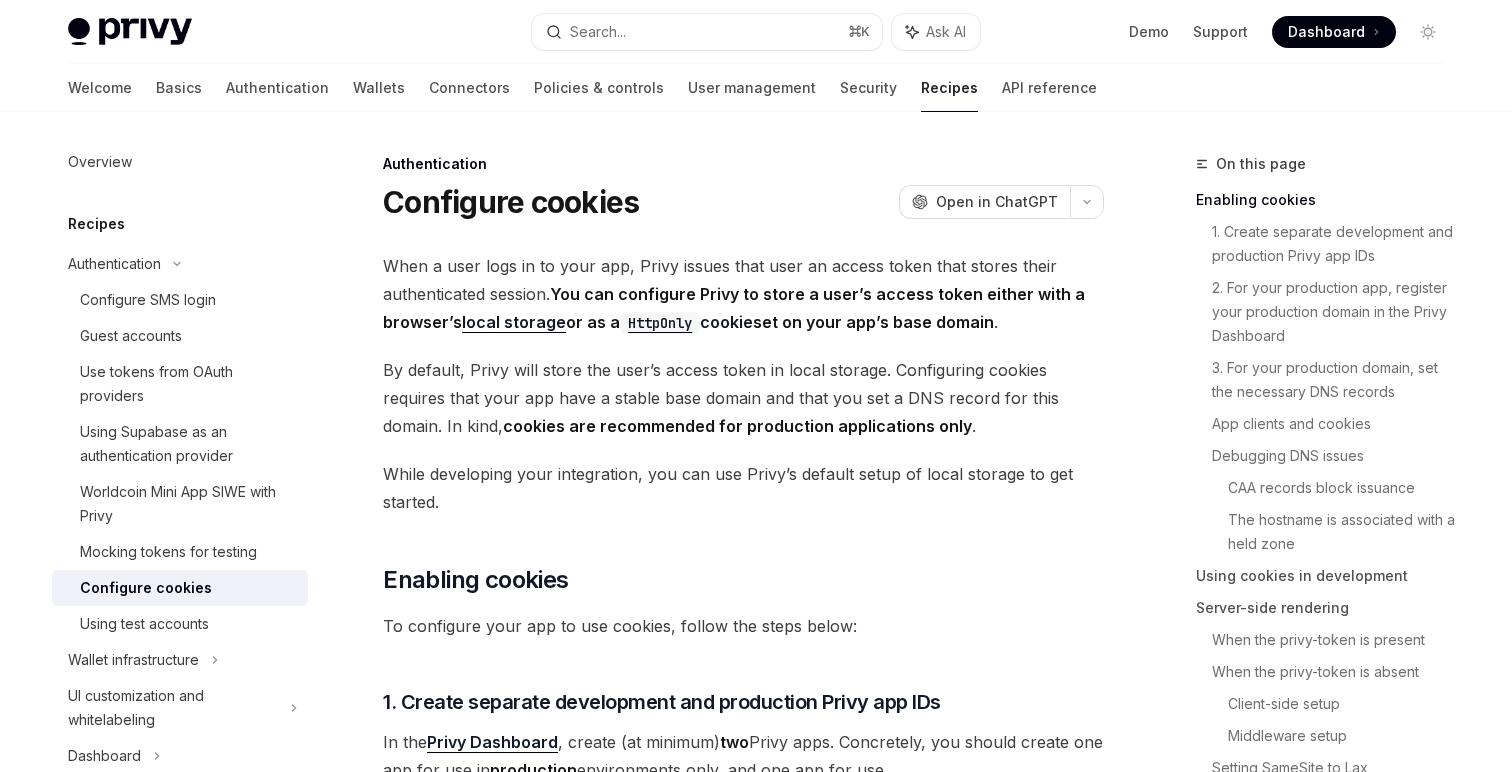 click at bounding box center [130, 32] 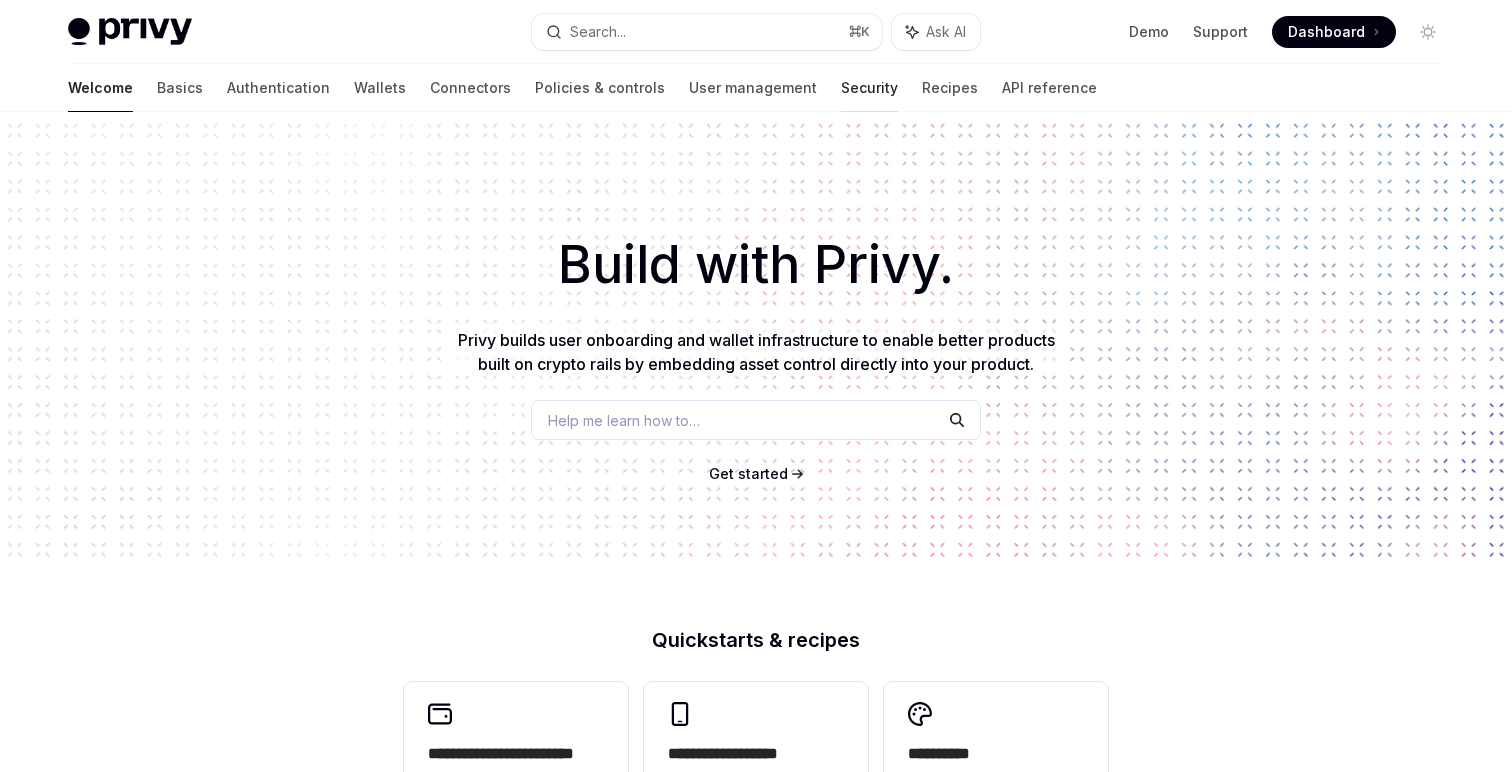 click on "Security" at bounding box center [869, 88] 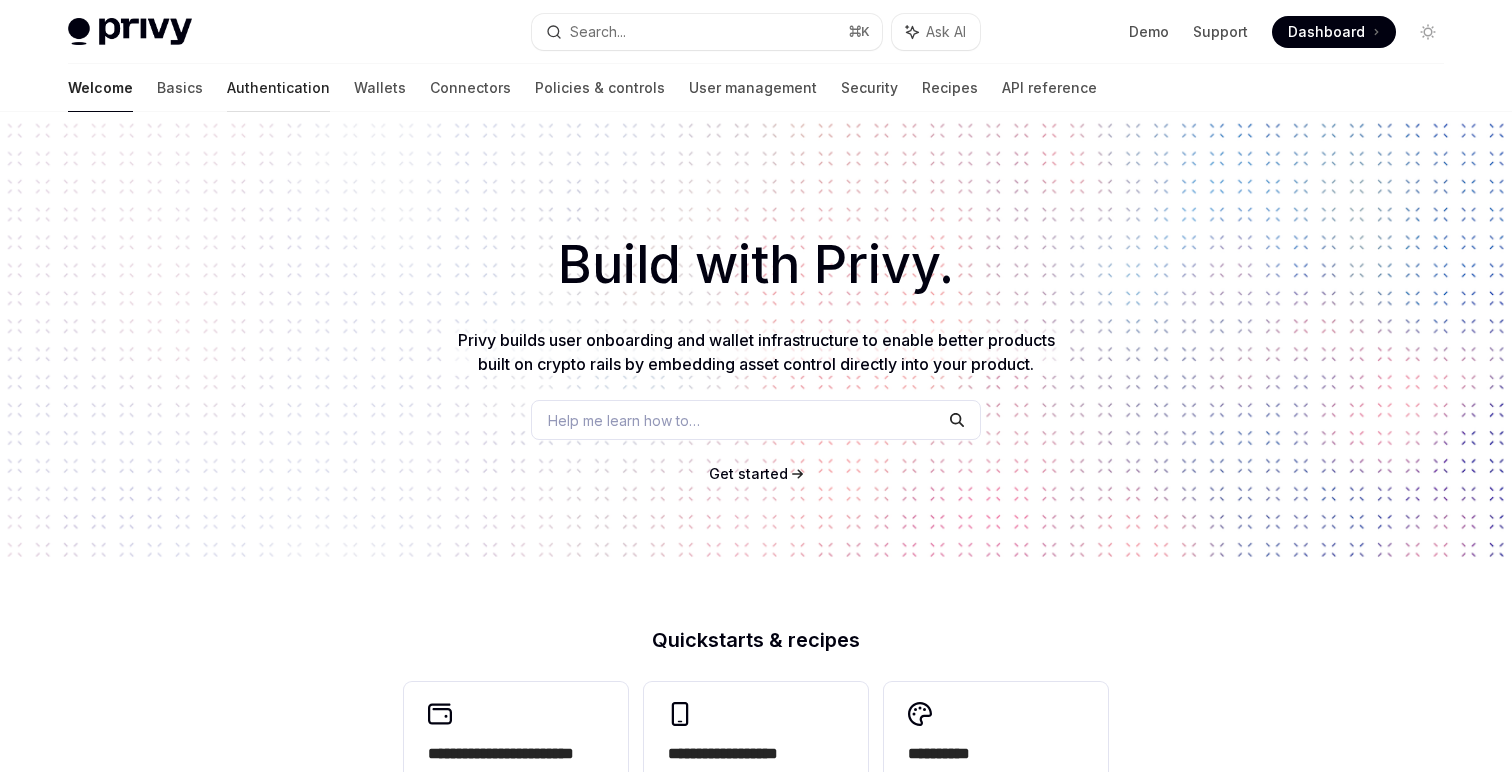 click on "Authentication" at bounding box center [278, 88] 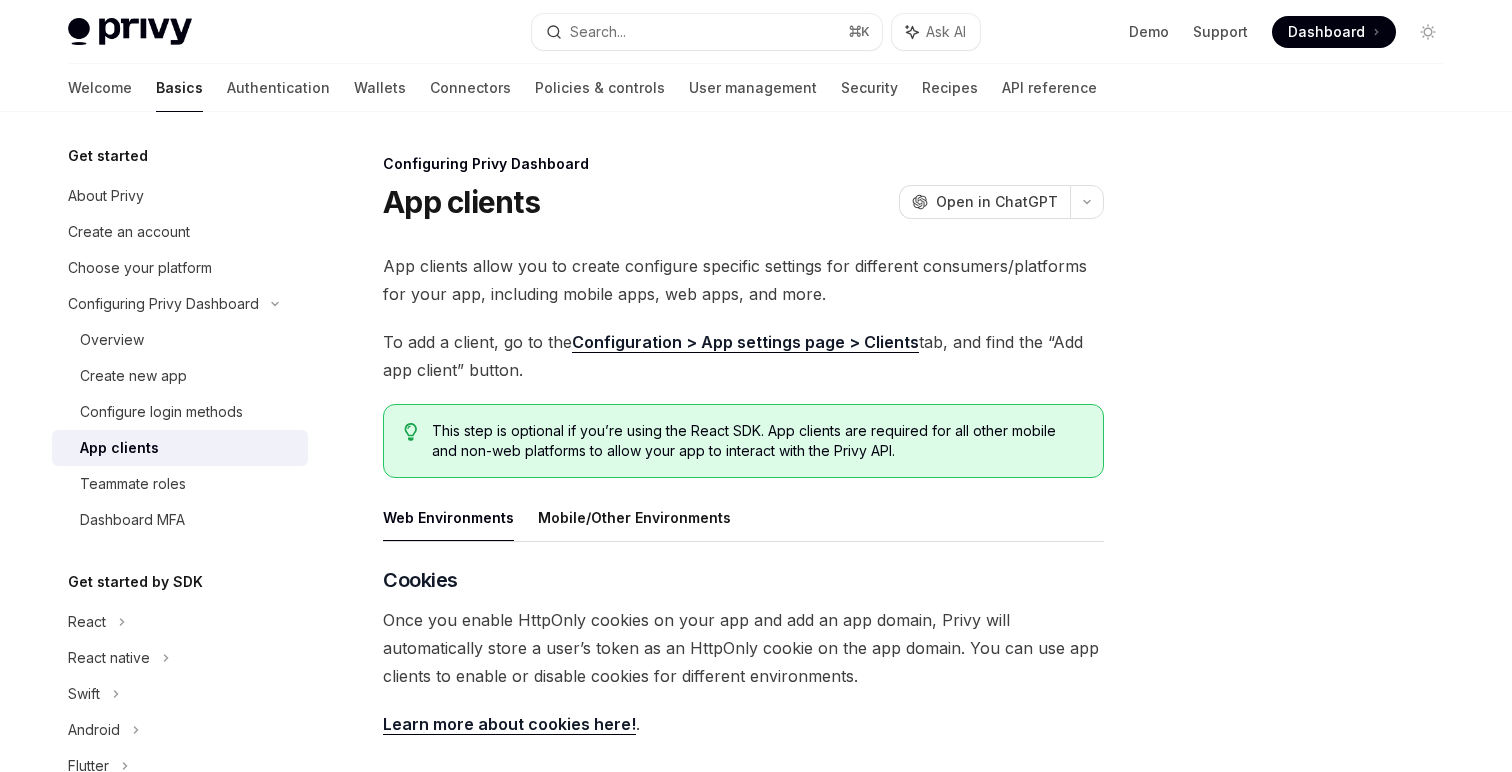 scroll, scrollTop: 0, scrollLeft: 0, axis: both 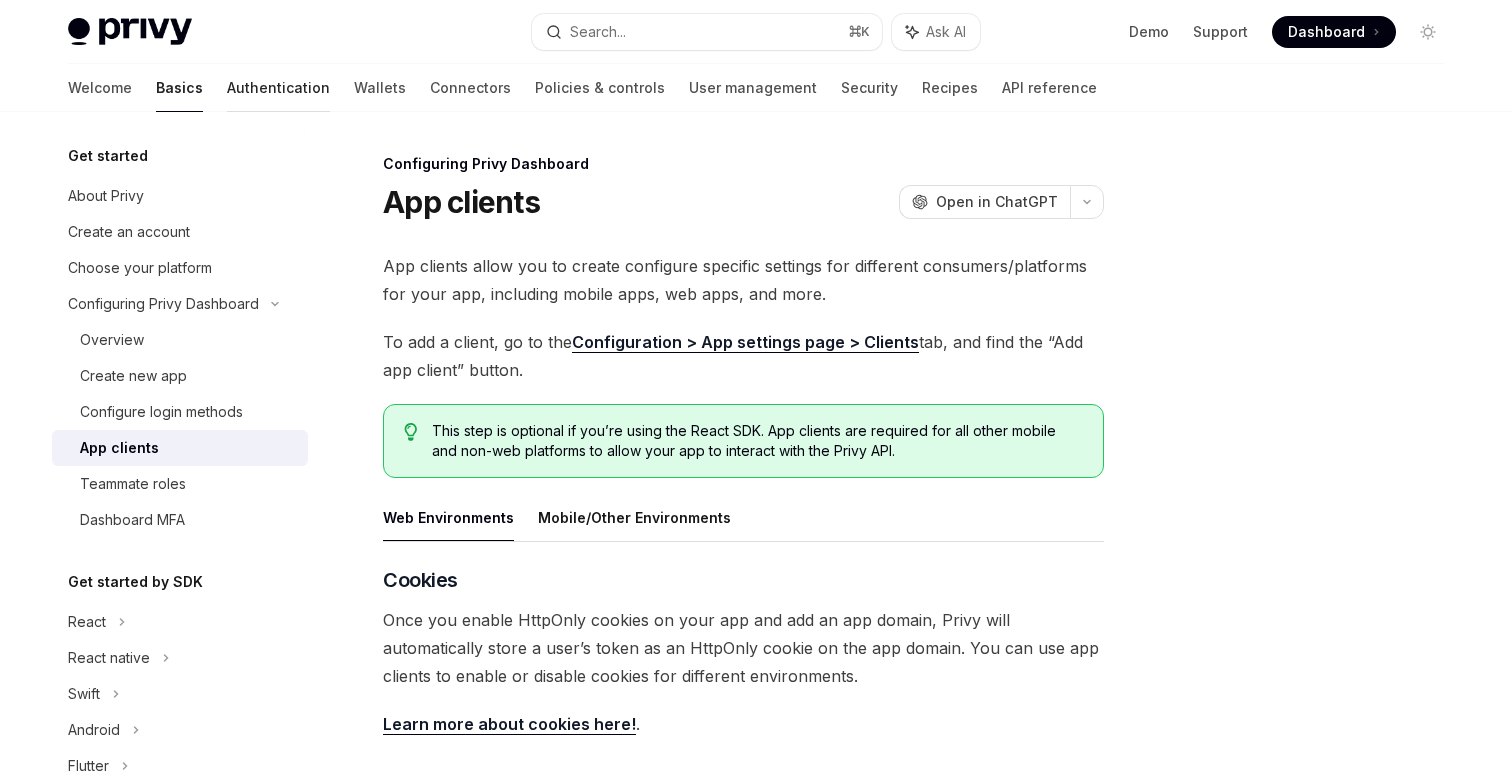click on "Authentication" at bounding box center (278, 88) 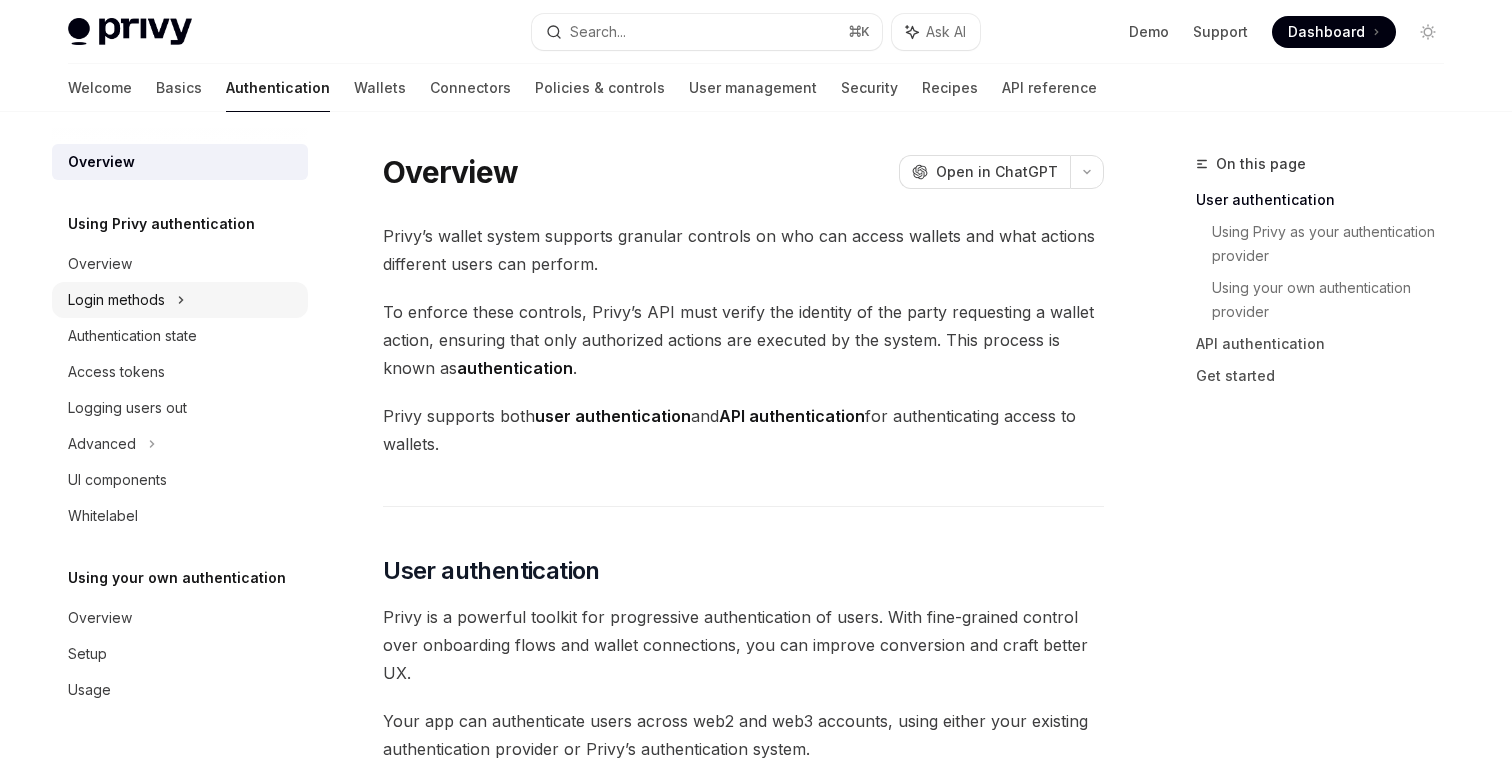 click on "Login methods" at bounding box center [116, 300] 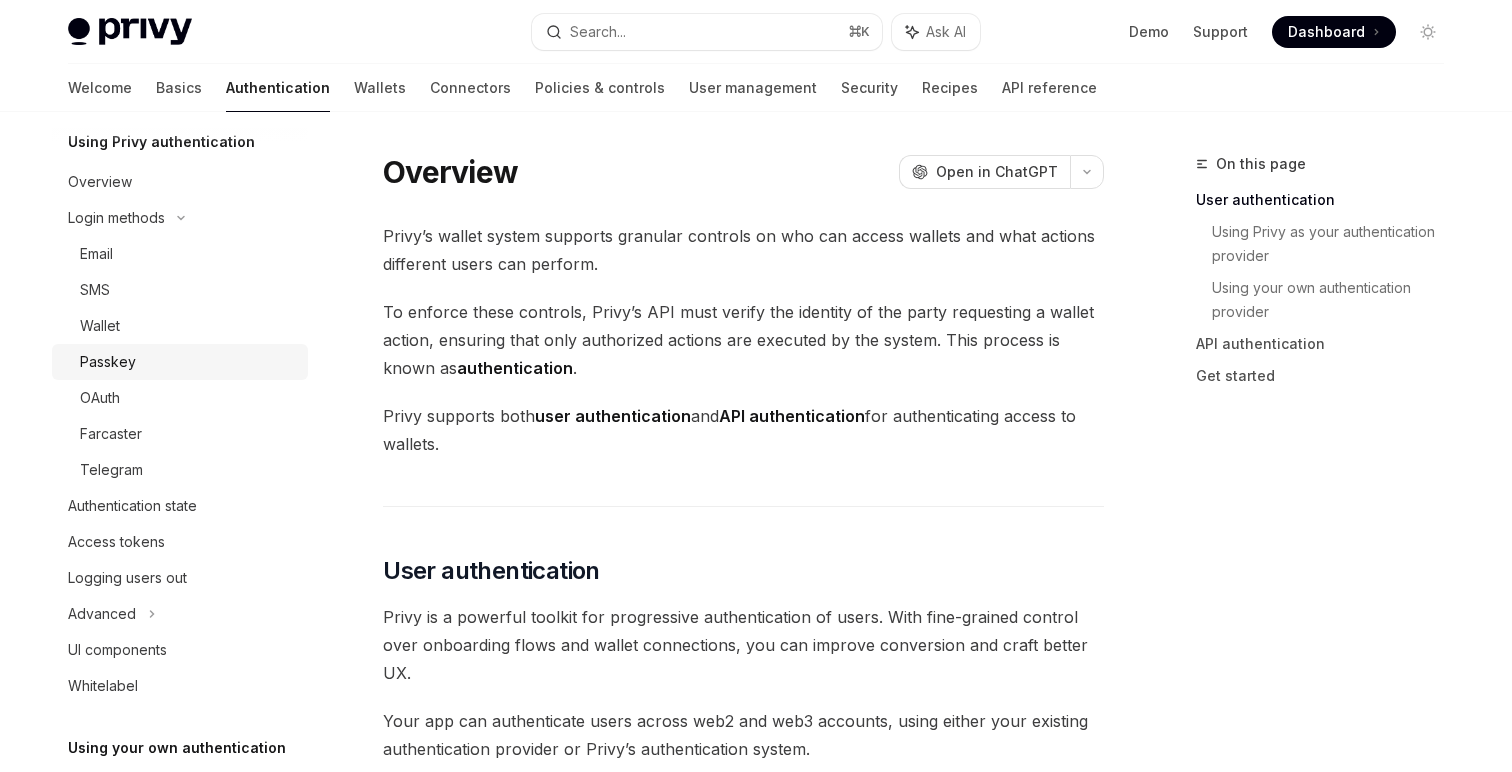scroll, scrollTop: 0, scrollLeft: 0, axis: both 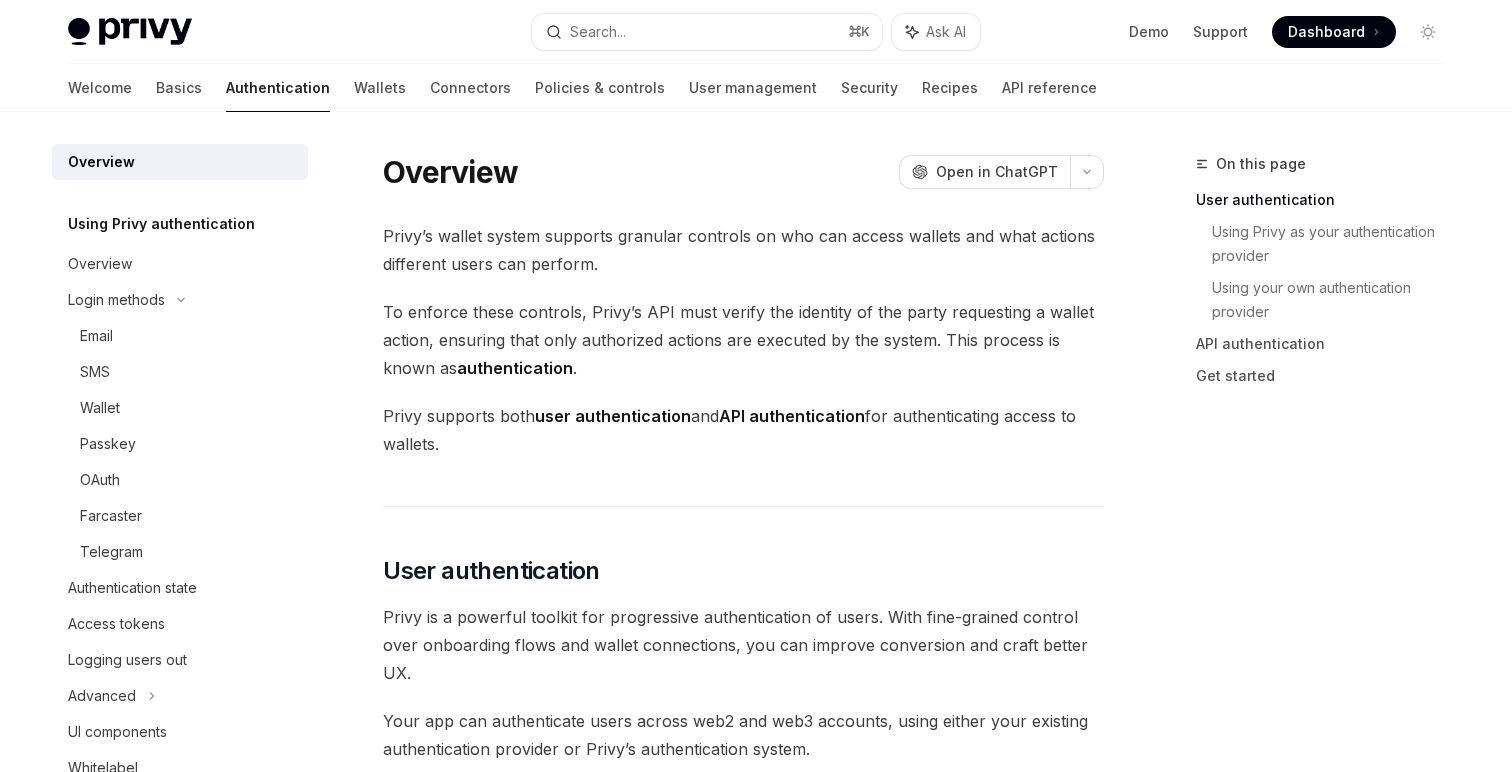 click on "Using Privy authentication Overview Login methods Email SMS Wallet Passkey OAuth Farcaster Telegram Authentication state Access tokens Logging users out Advanced UI components Whitelabel" at bounding box center (180, 499) 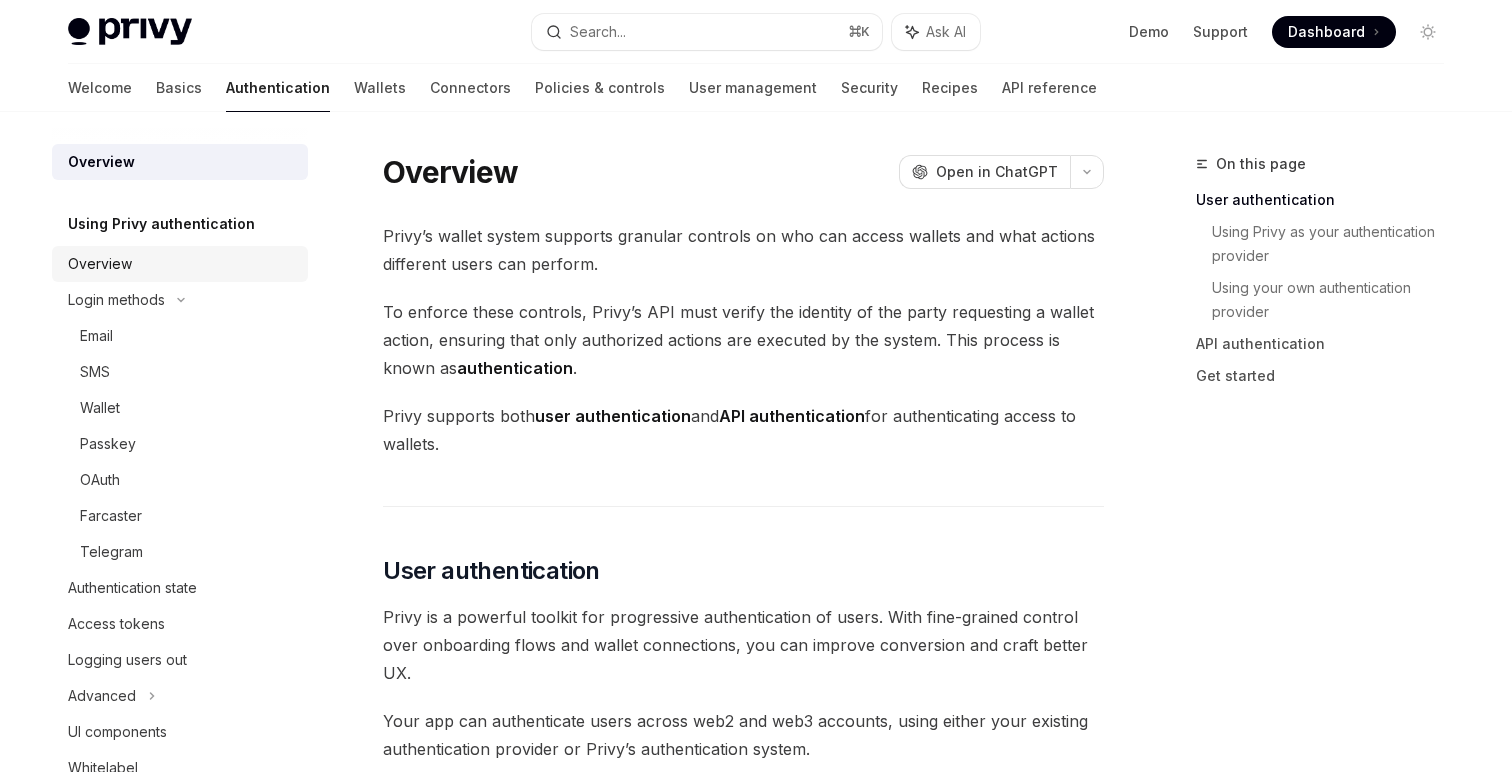 click on "Overview" at bounding box center (100, 264) 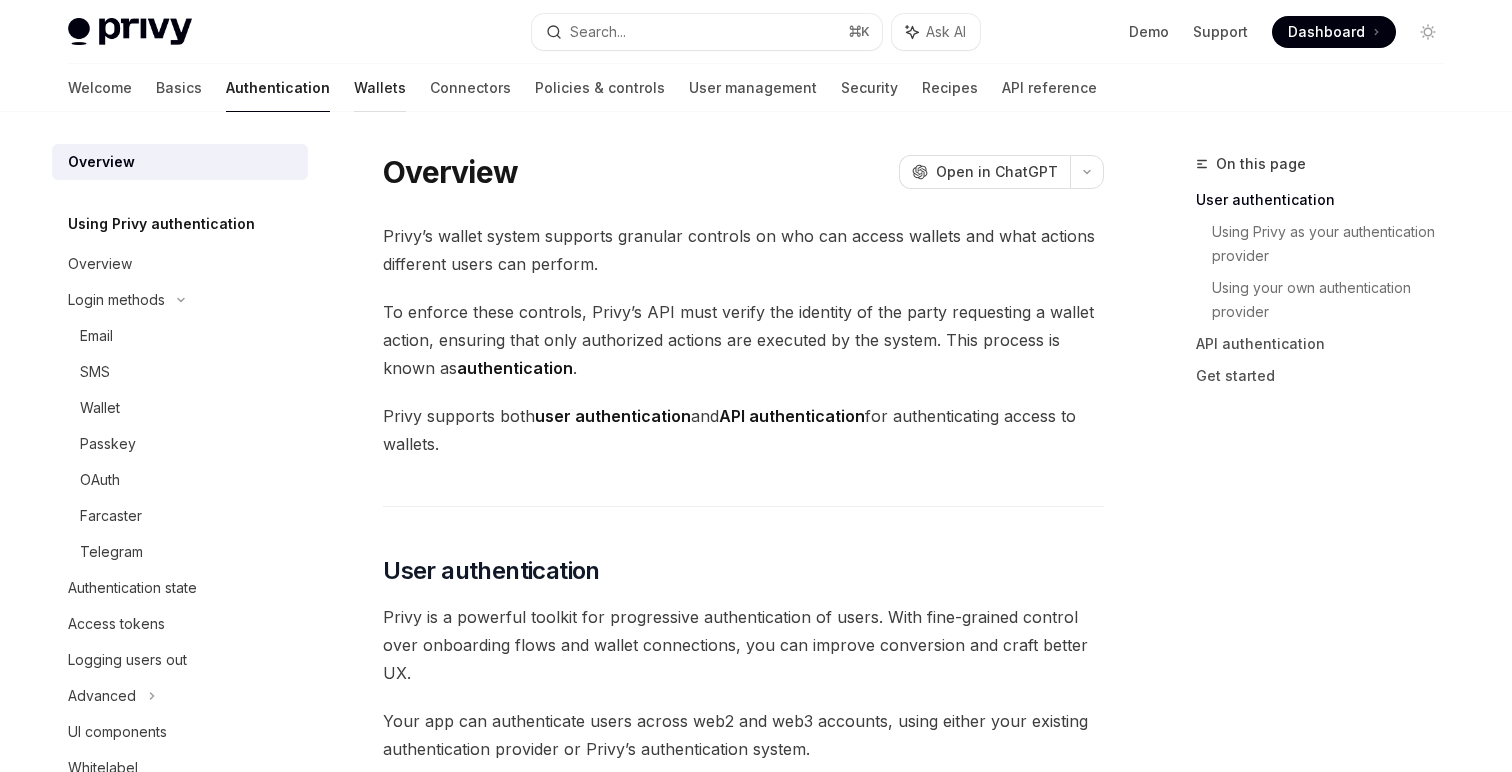 click on "Wallets" at bounding box center (380, 88) 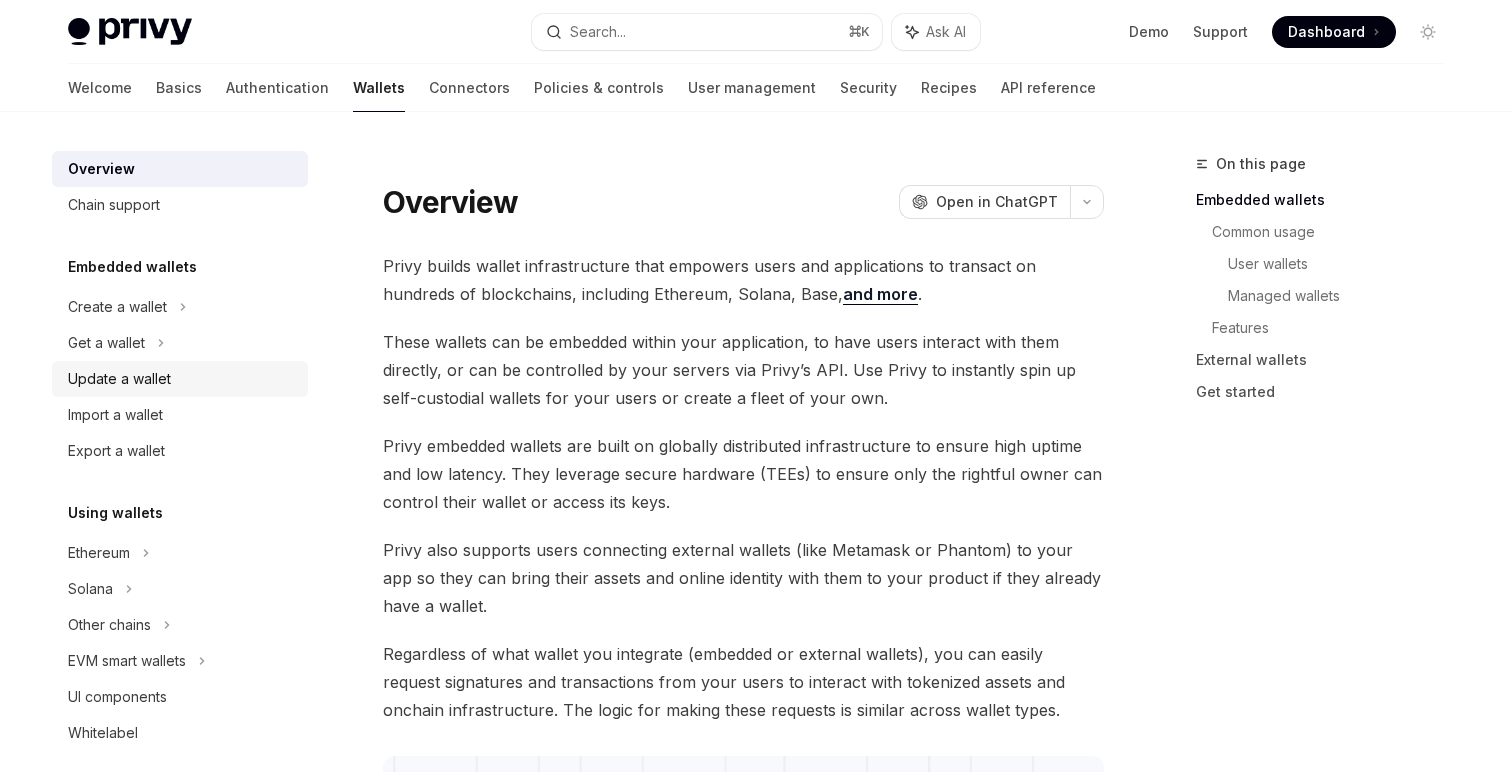 scroll, scrollTop: 0, scrollLeft: 0, axis: both 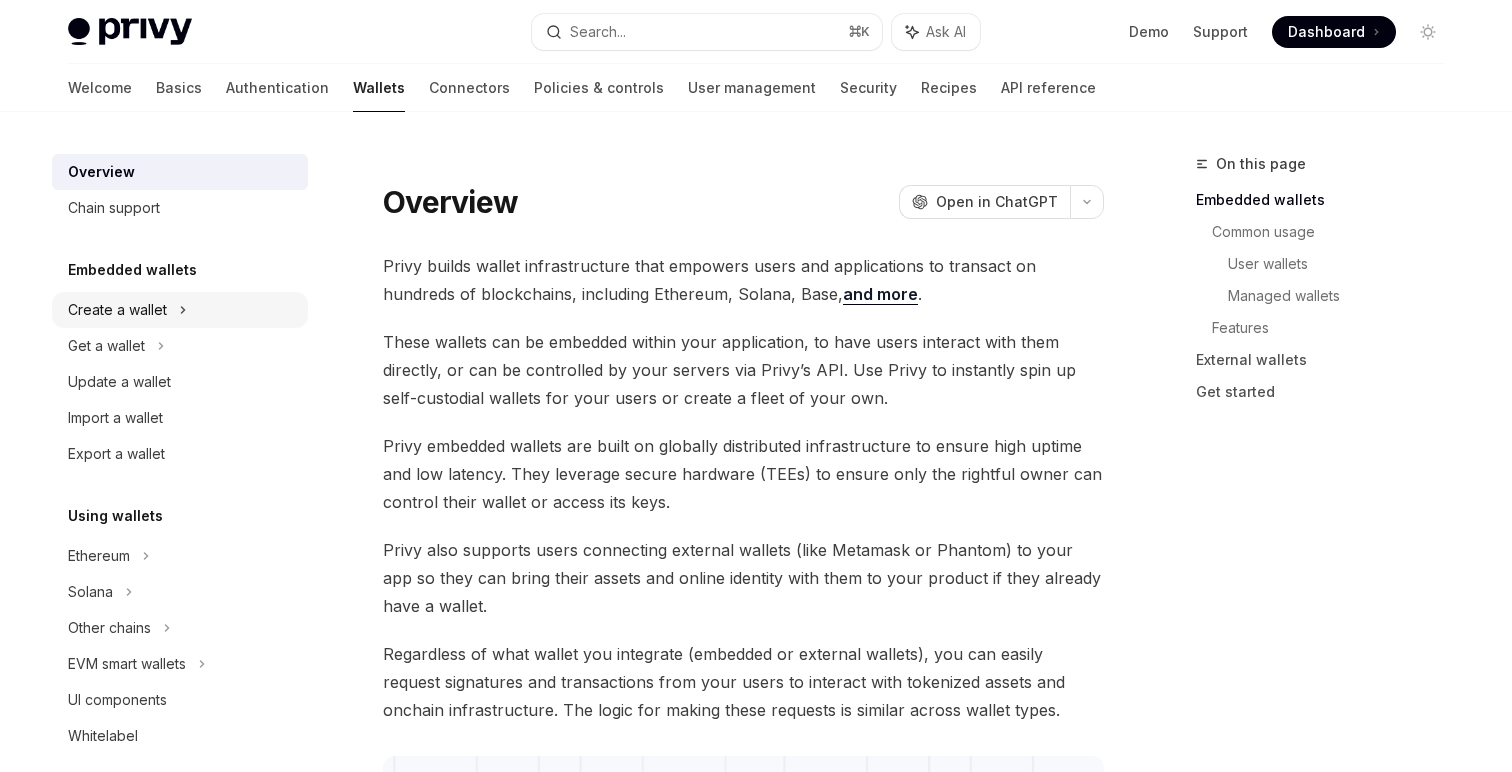 click on "Create a wallet" at bounding box center (180, 310) 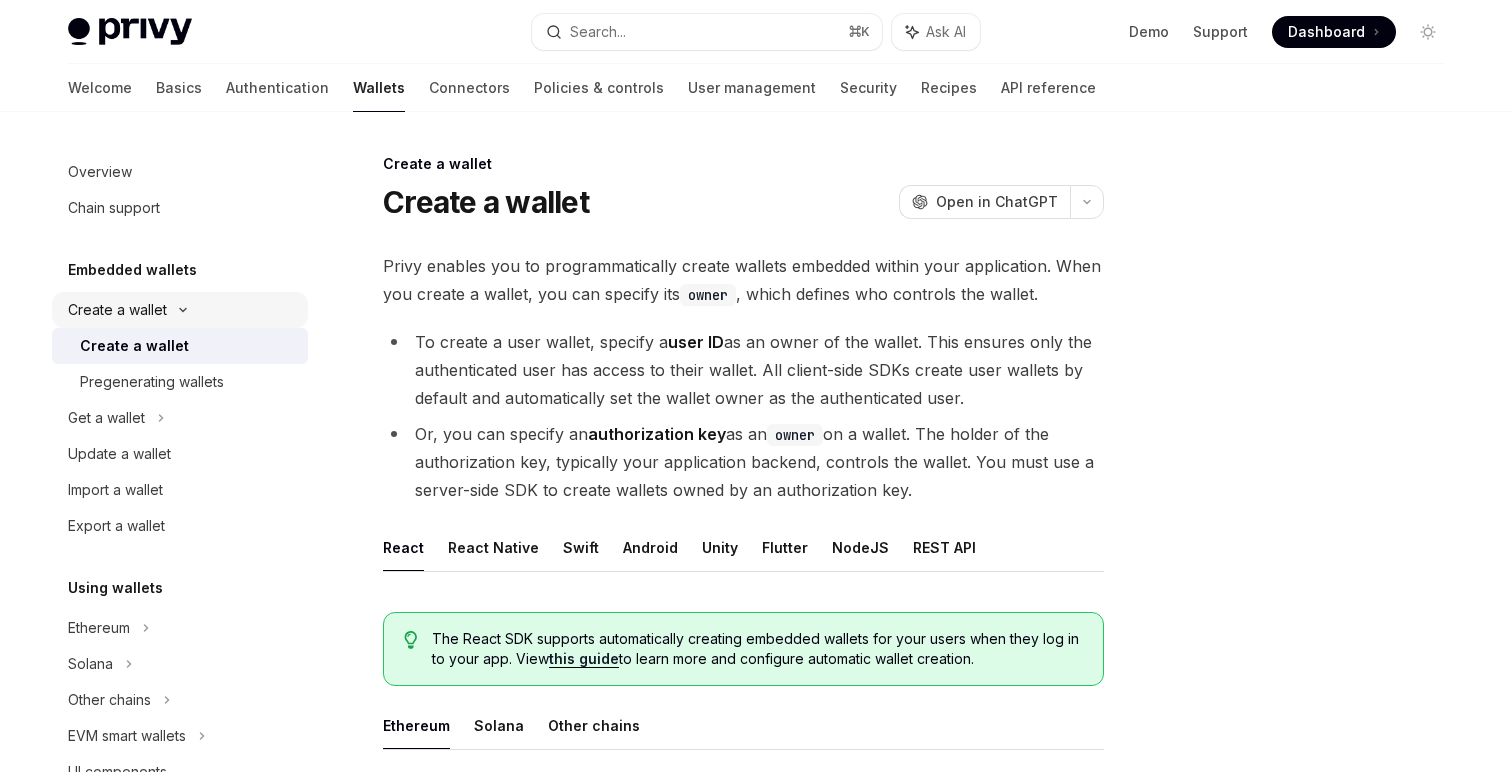 click on "Create a wallet" at bounding box center (180, 310) 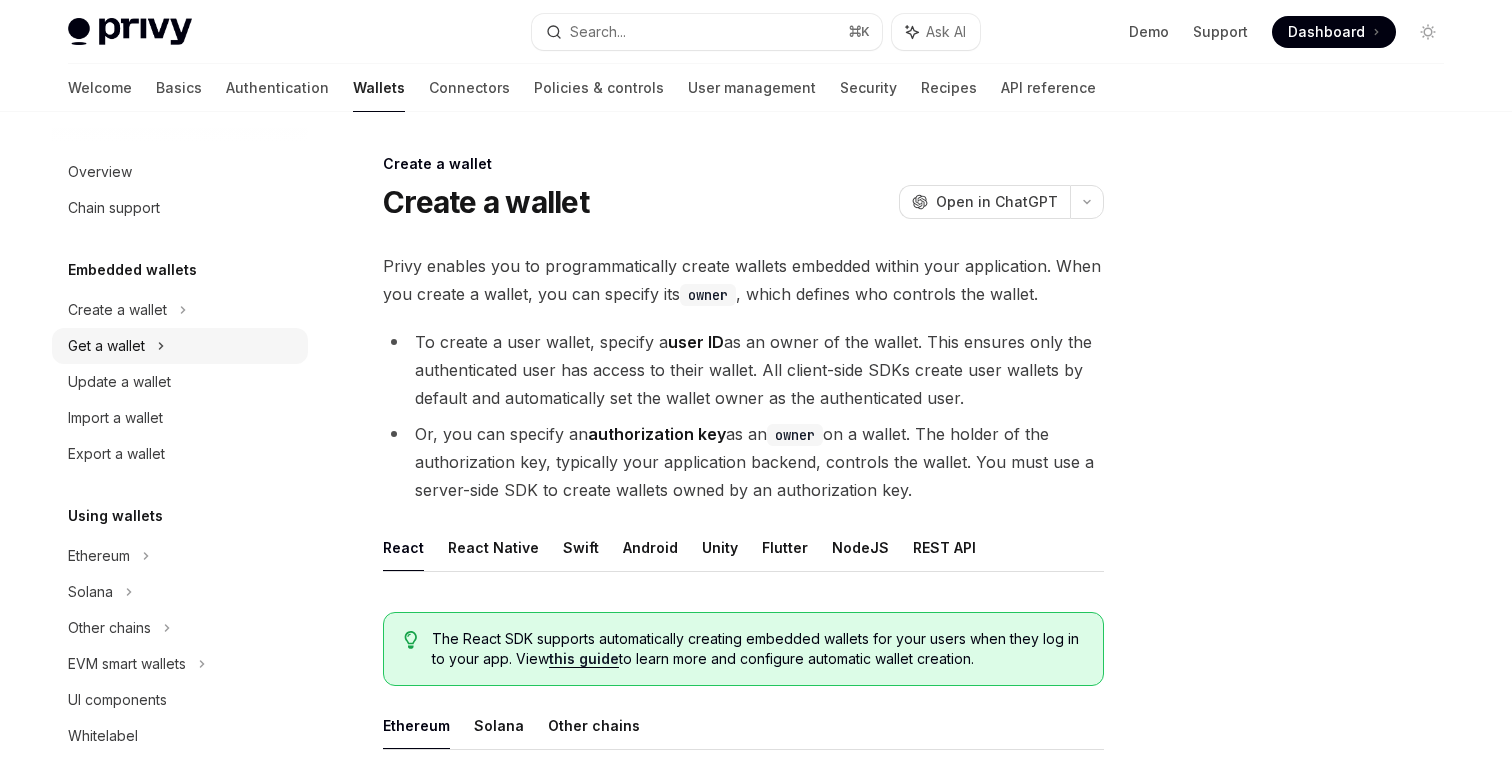 click on "Get a wallet" at bounding box center [106, 346] 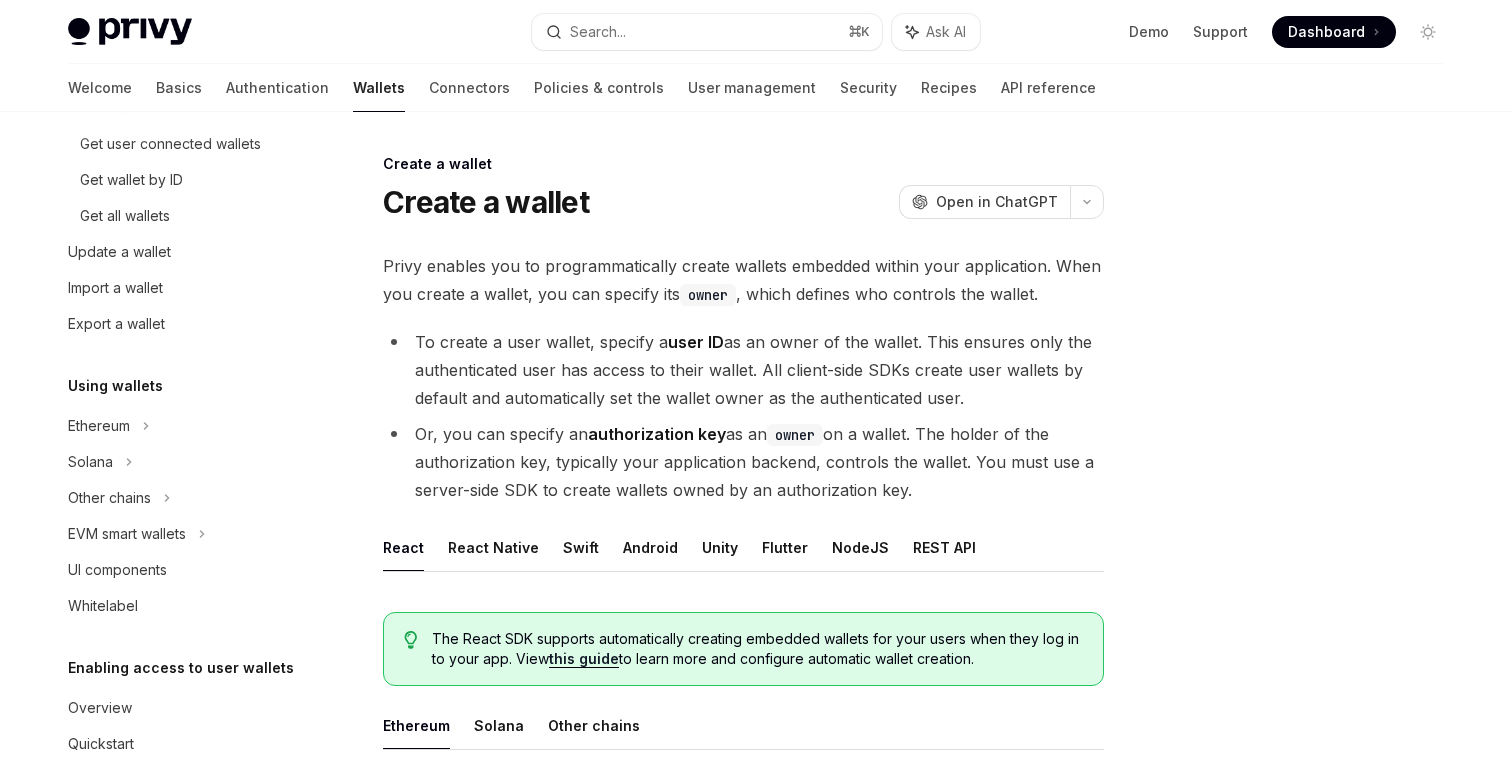 scroll, scrollTop: 0, scrollLeft: 0, axis: both 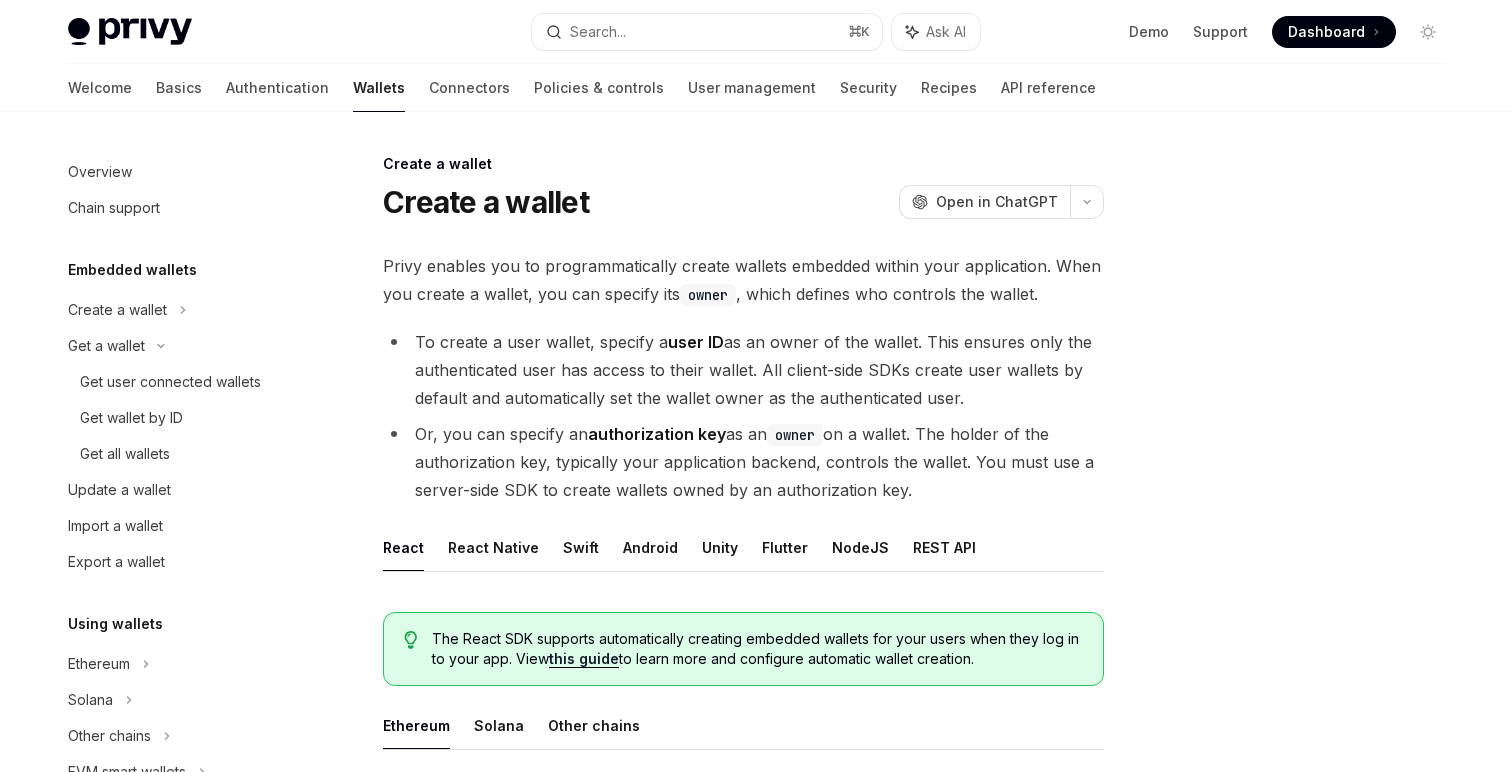 type on "*" 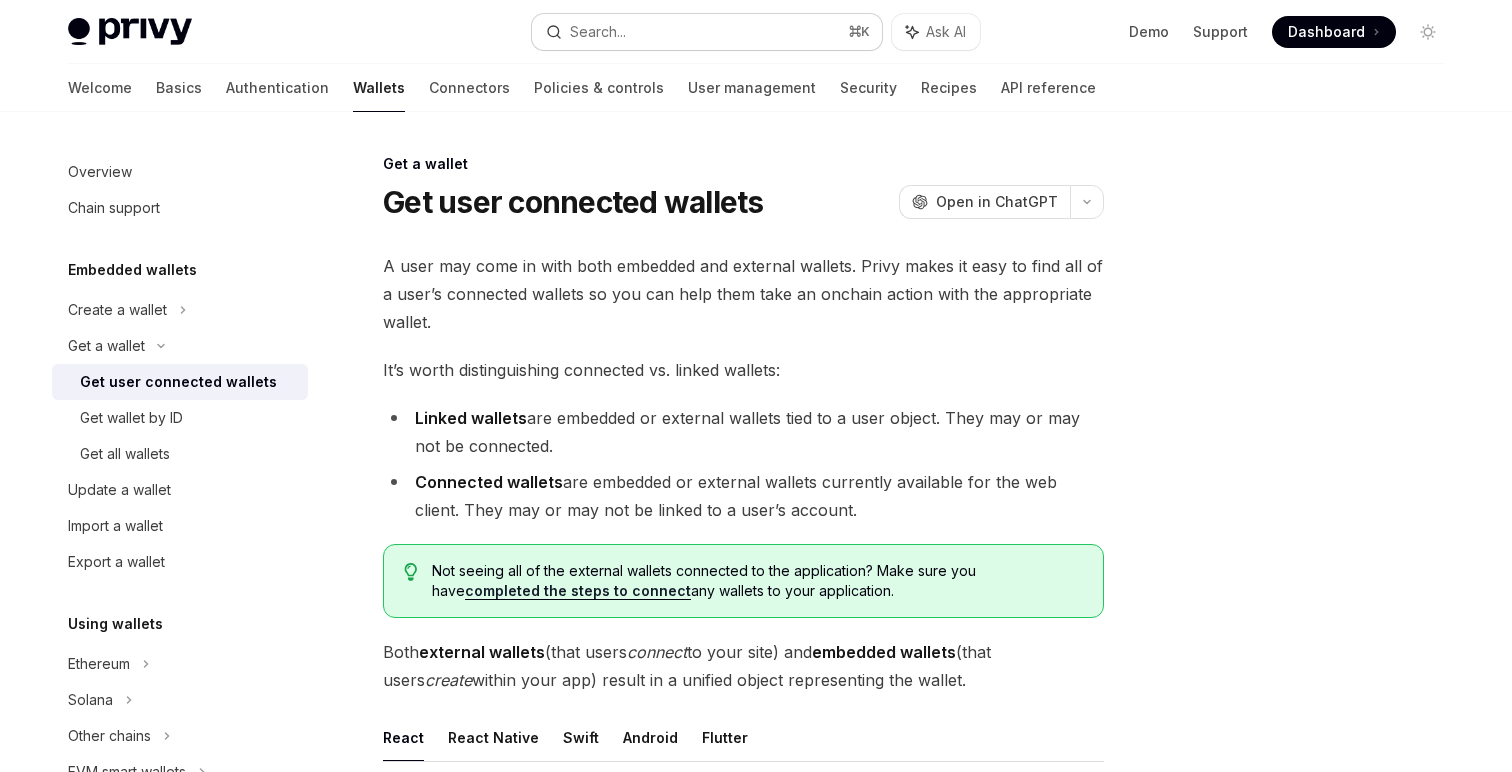 click on "Search..." at bounding box center [598, 32] 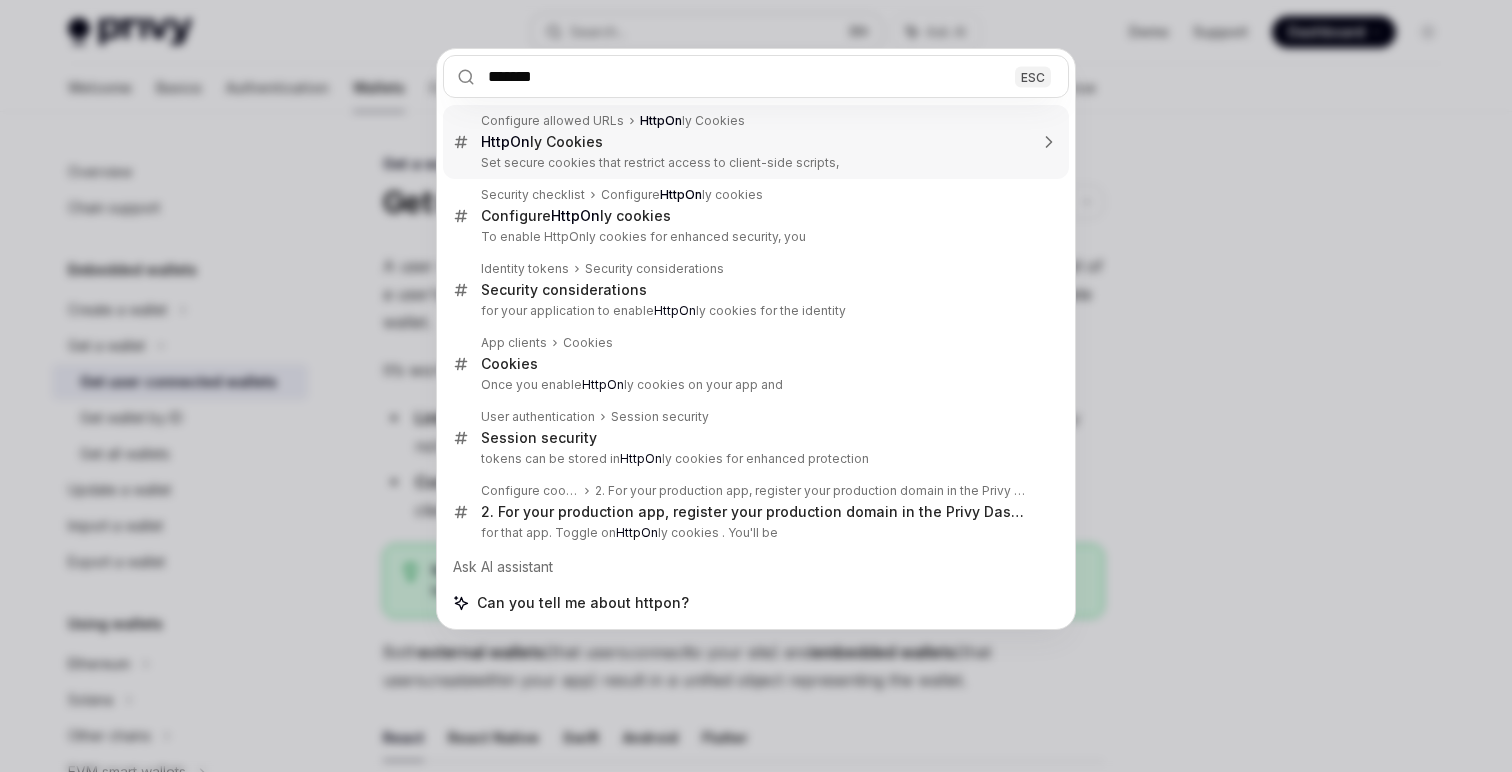 type on "********" 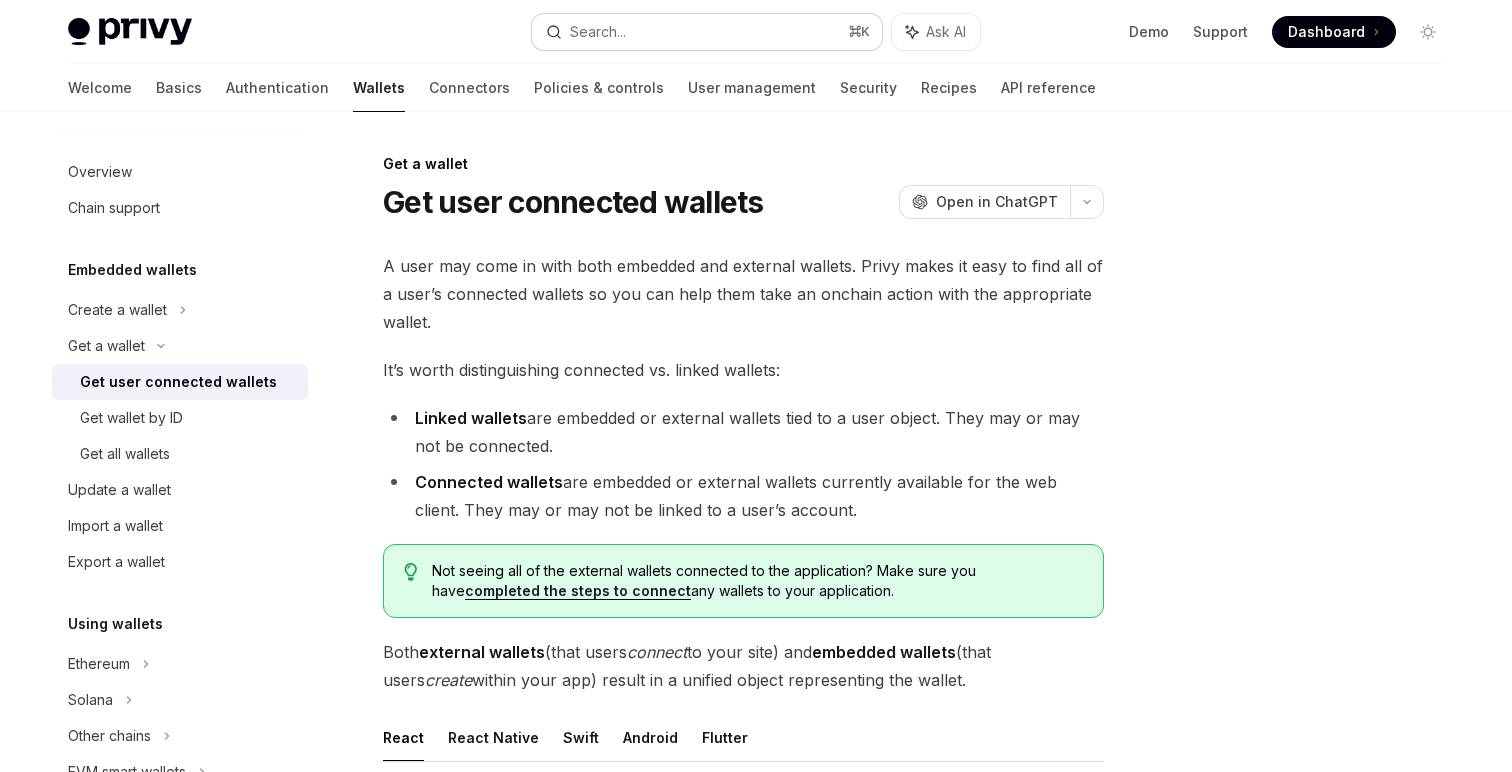 click on "Search..." at bounding box center (598, 32) 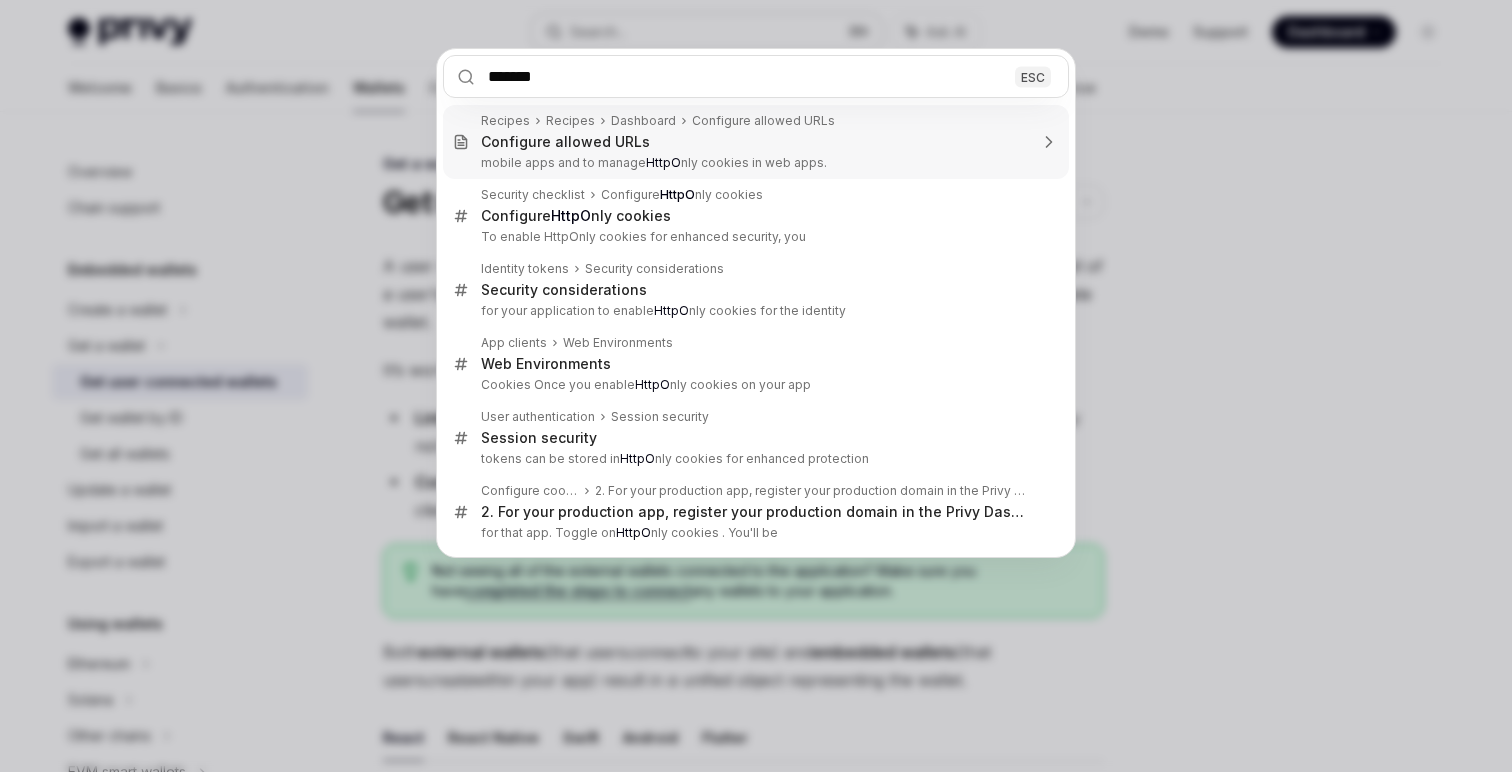 type on "********" 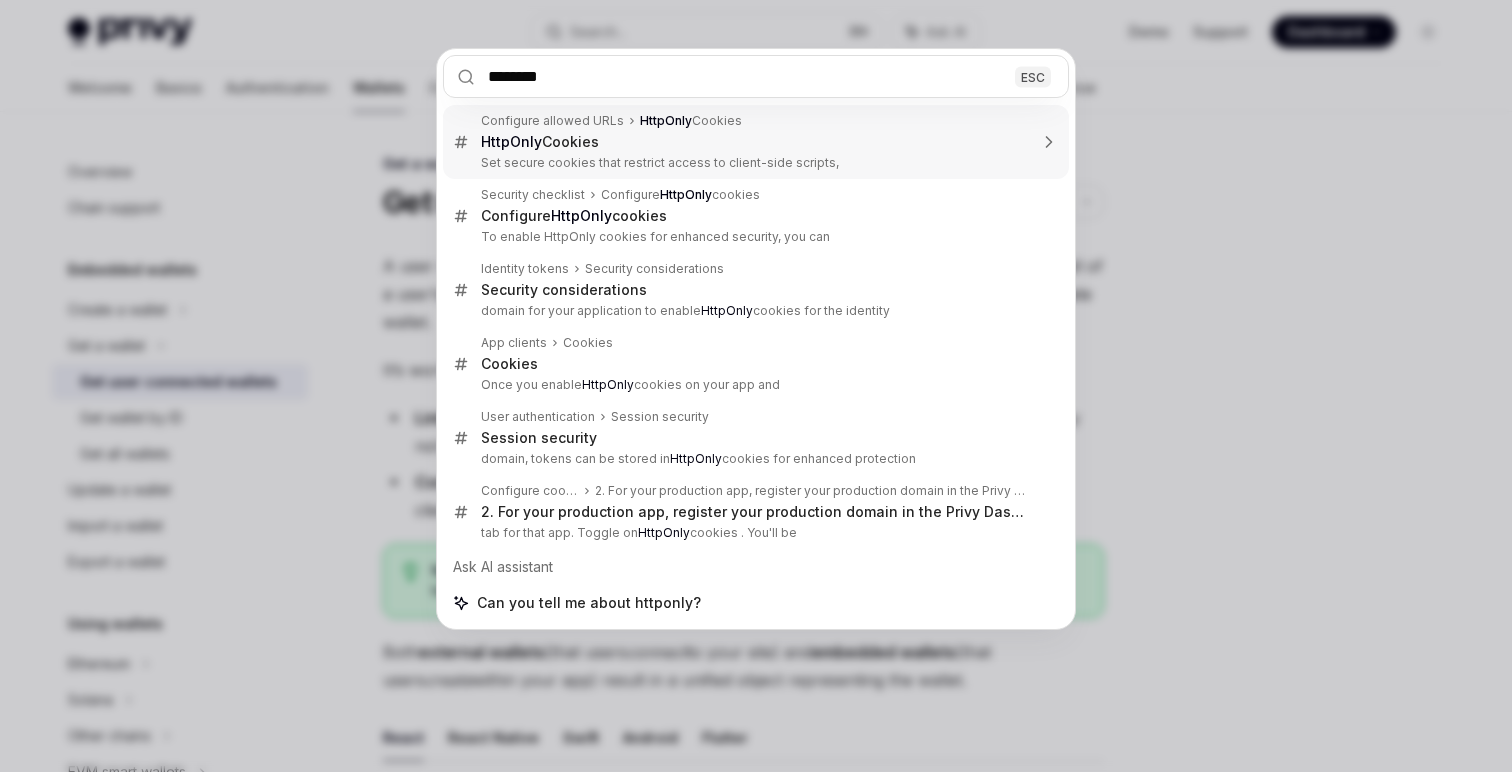 type 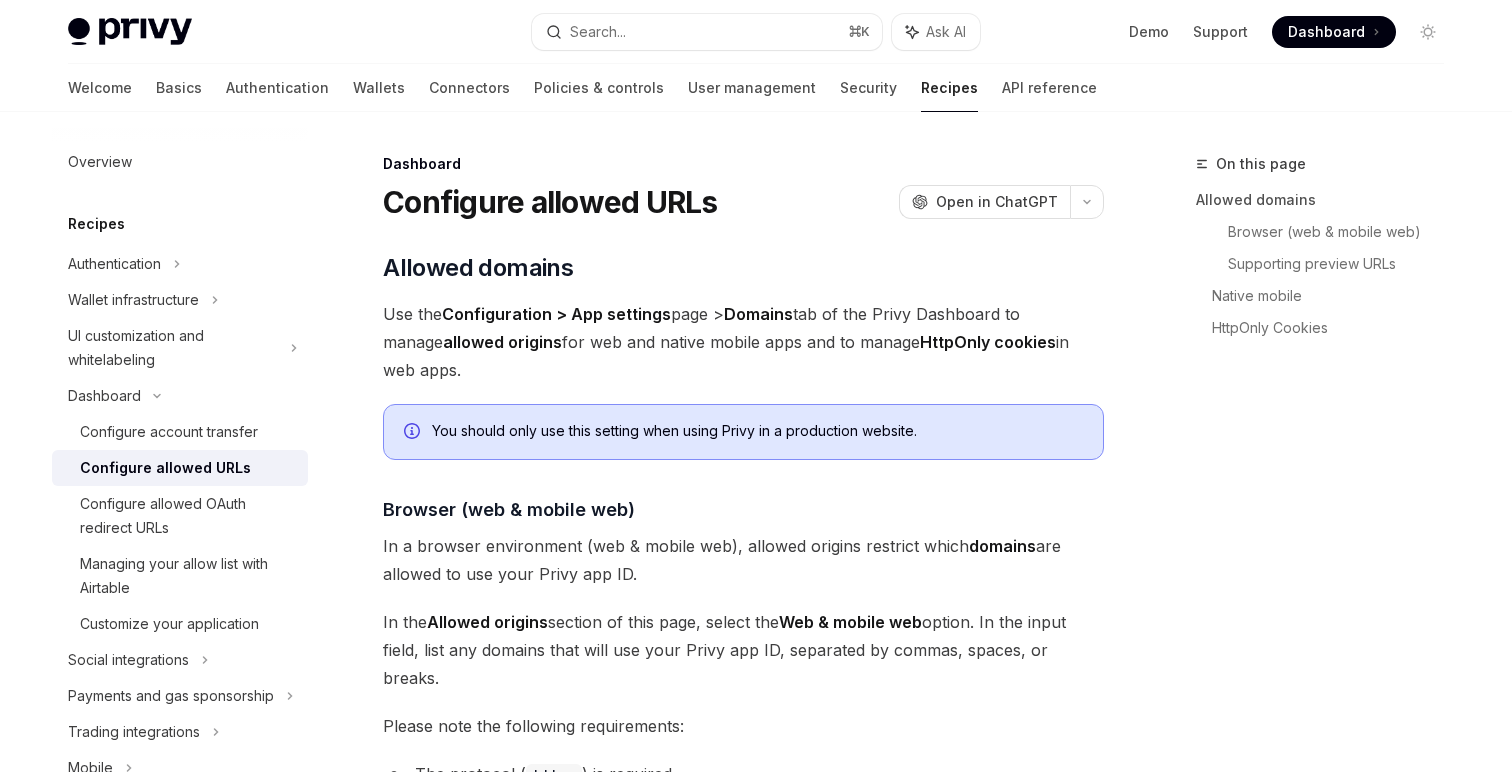 type on "*" 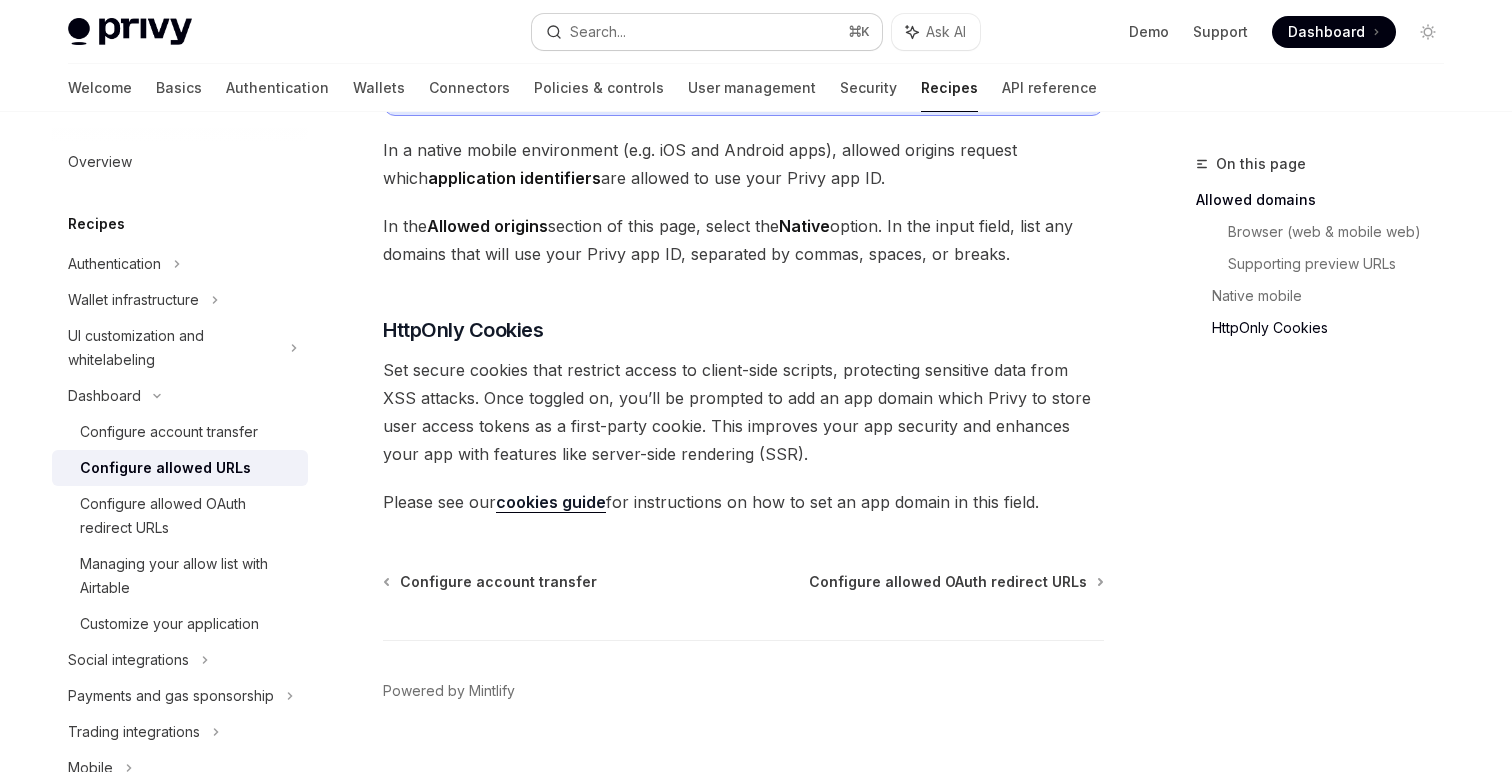 click on "Search... ⌘ K" at bounding box center (707, 32) 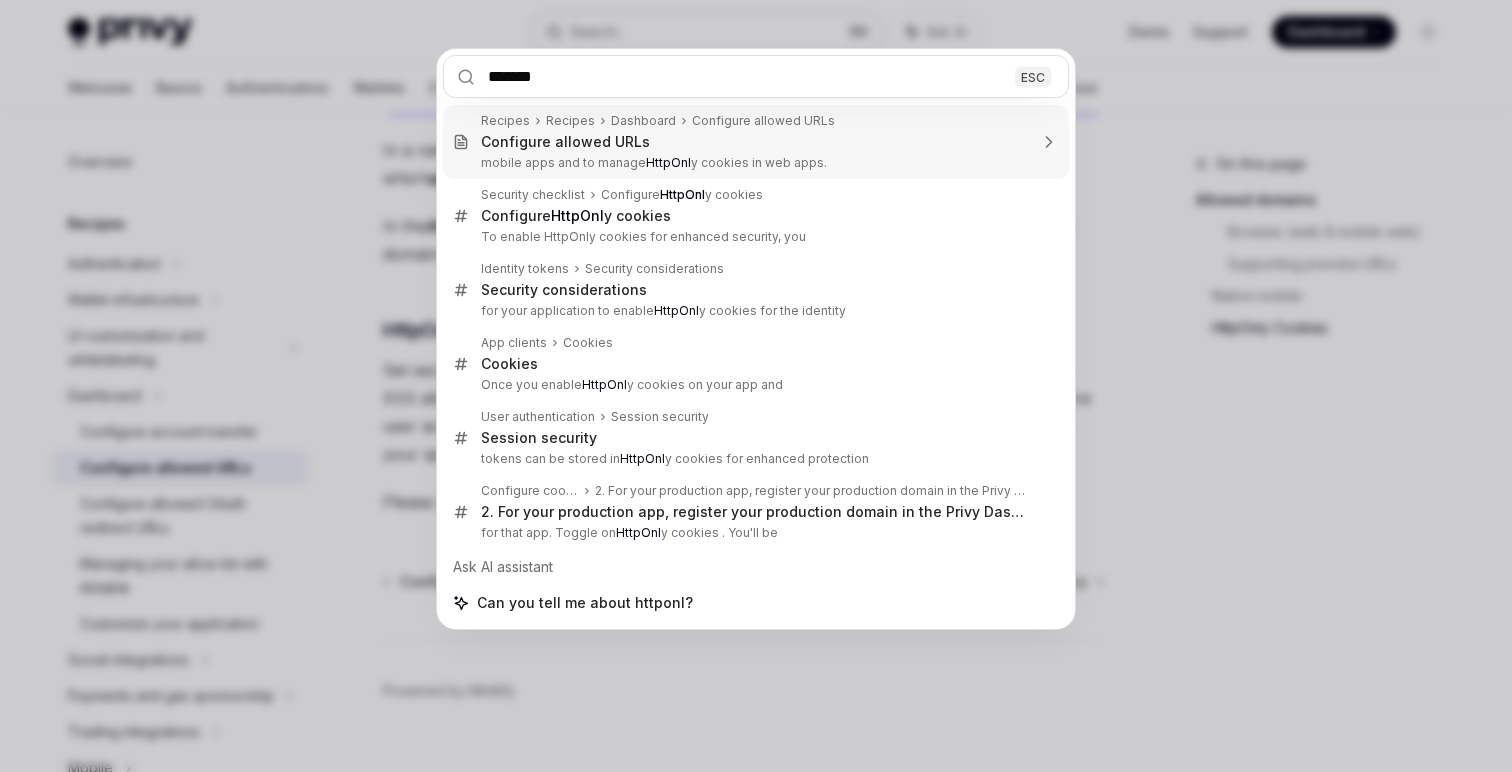 type on "********" 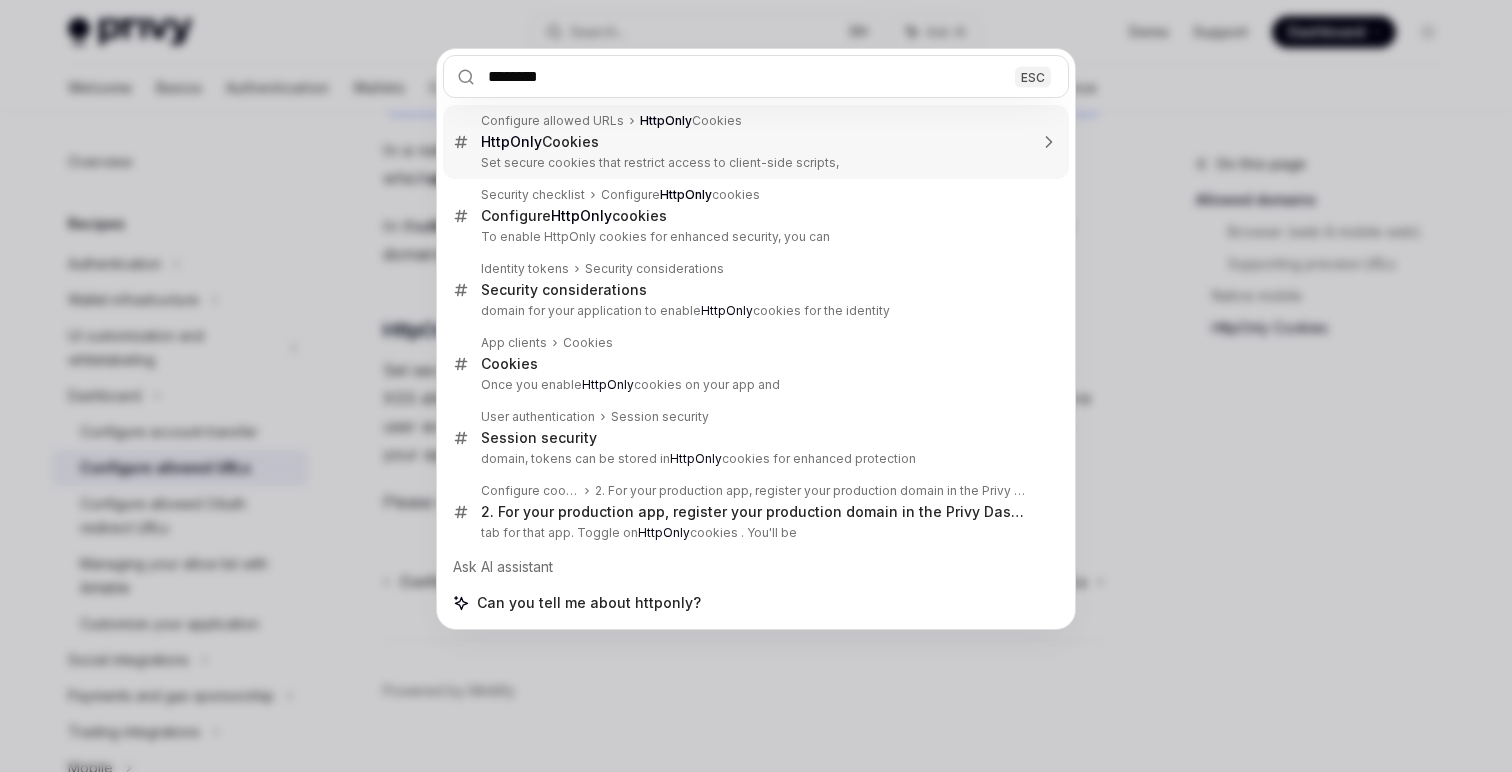 type 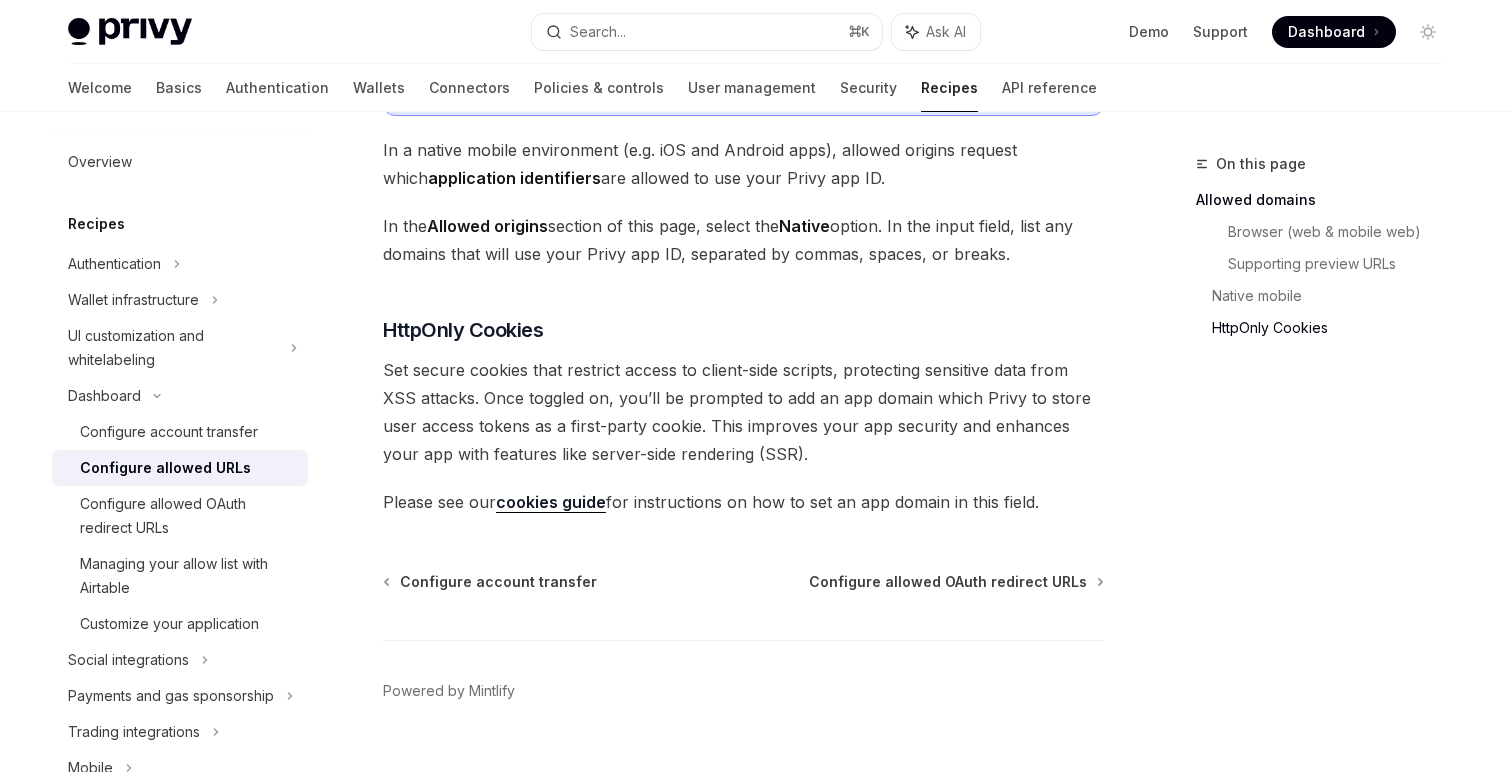 click on "cookies guide" at bounding box center (551, 502) 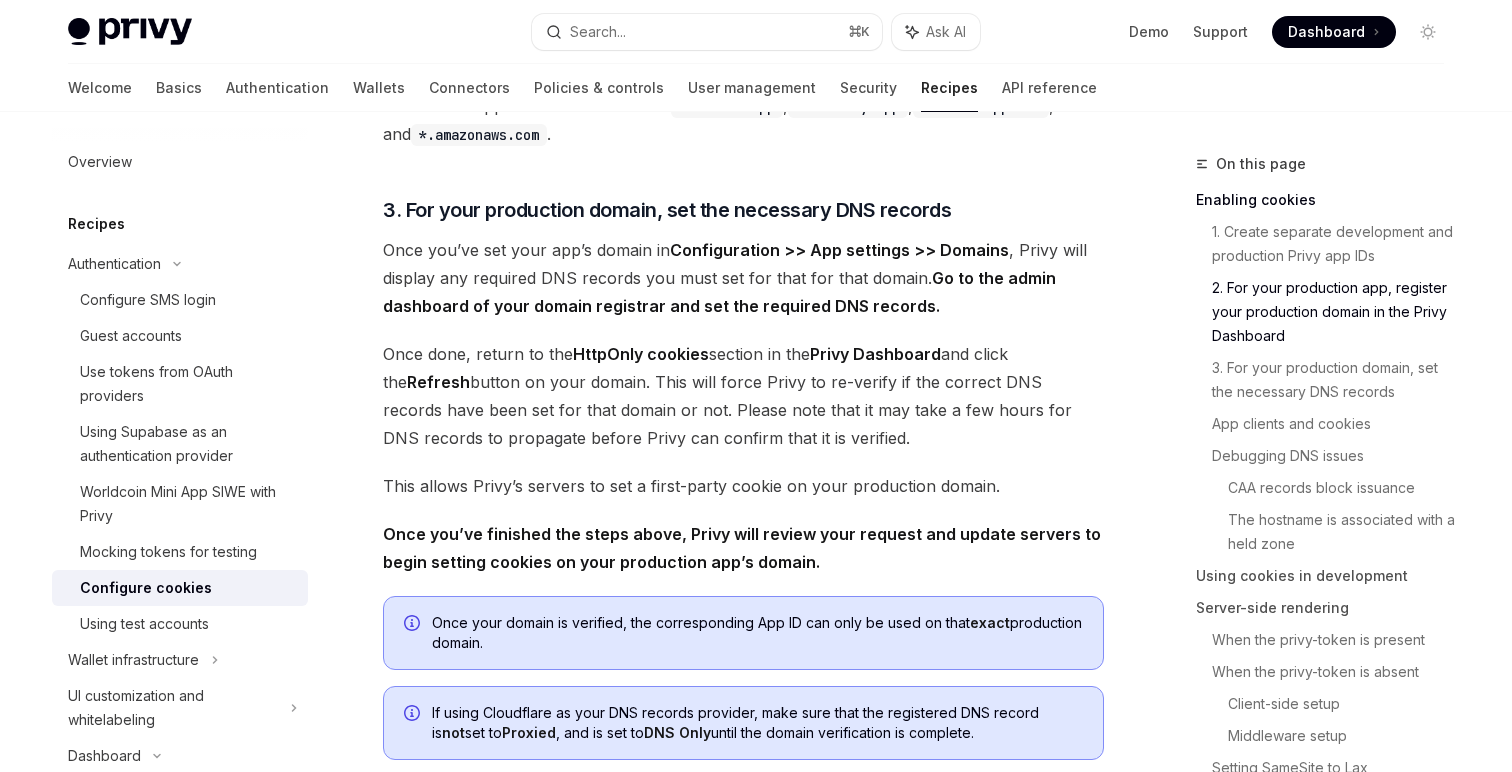 scroll, scrollTop: 1296, scrollLeft: 0, axis: vertical 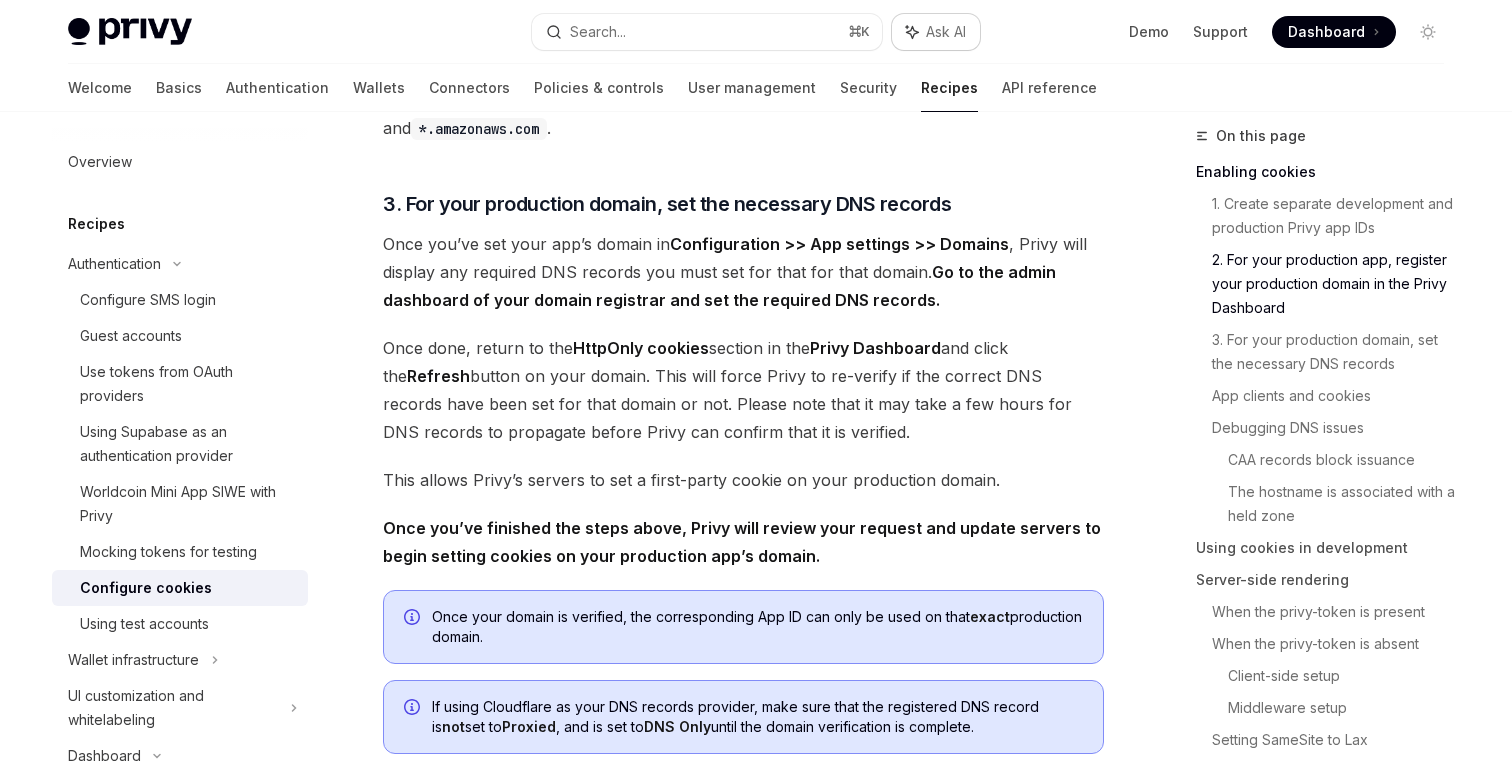 click on "Ask AI" at bounding box center (946, 32) 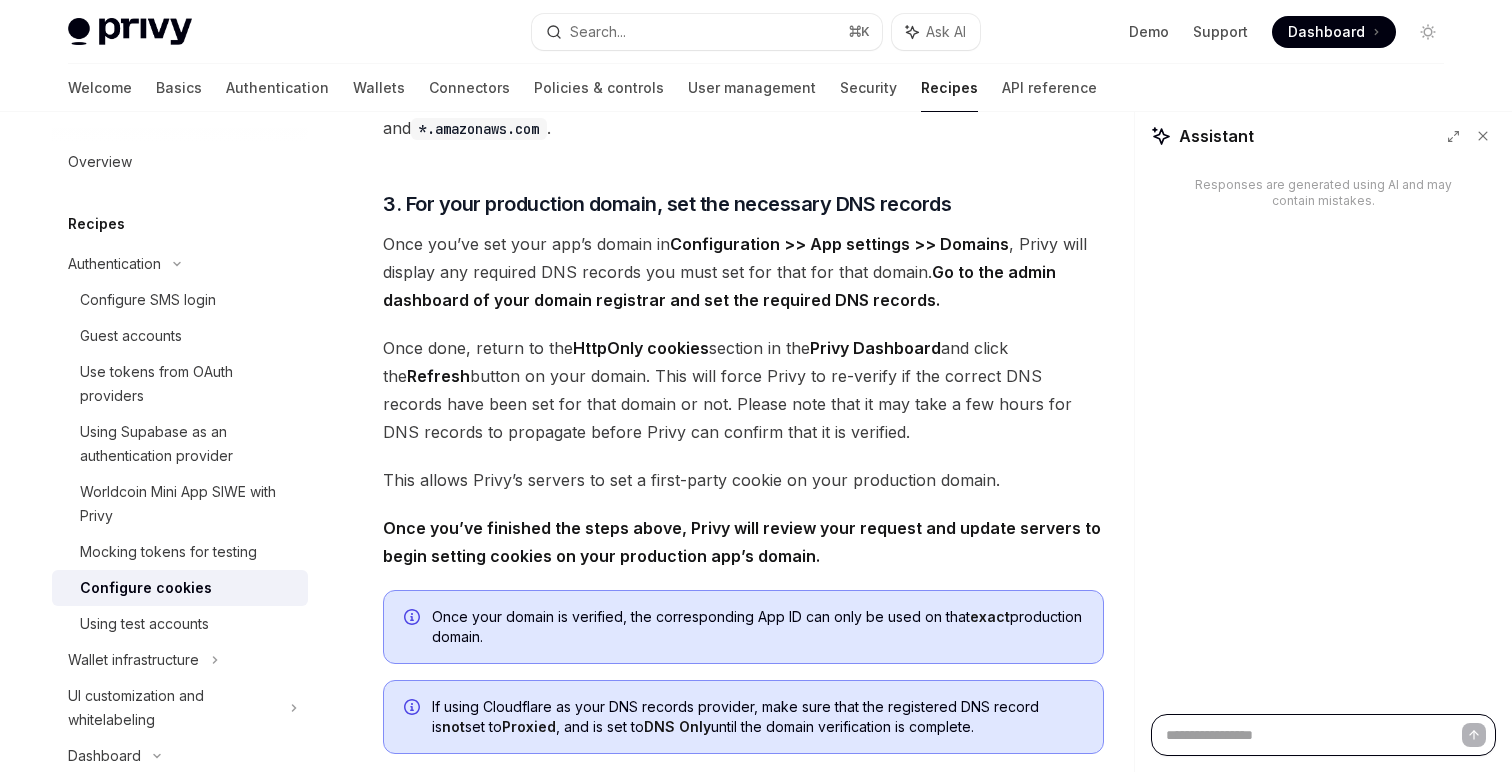 paste on "**********" 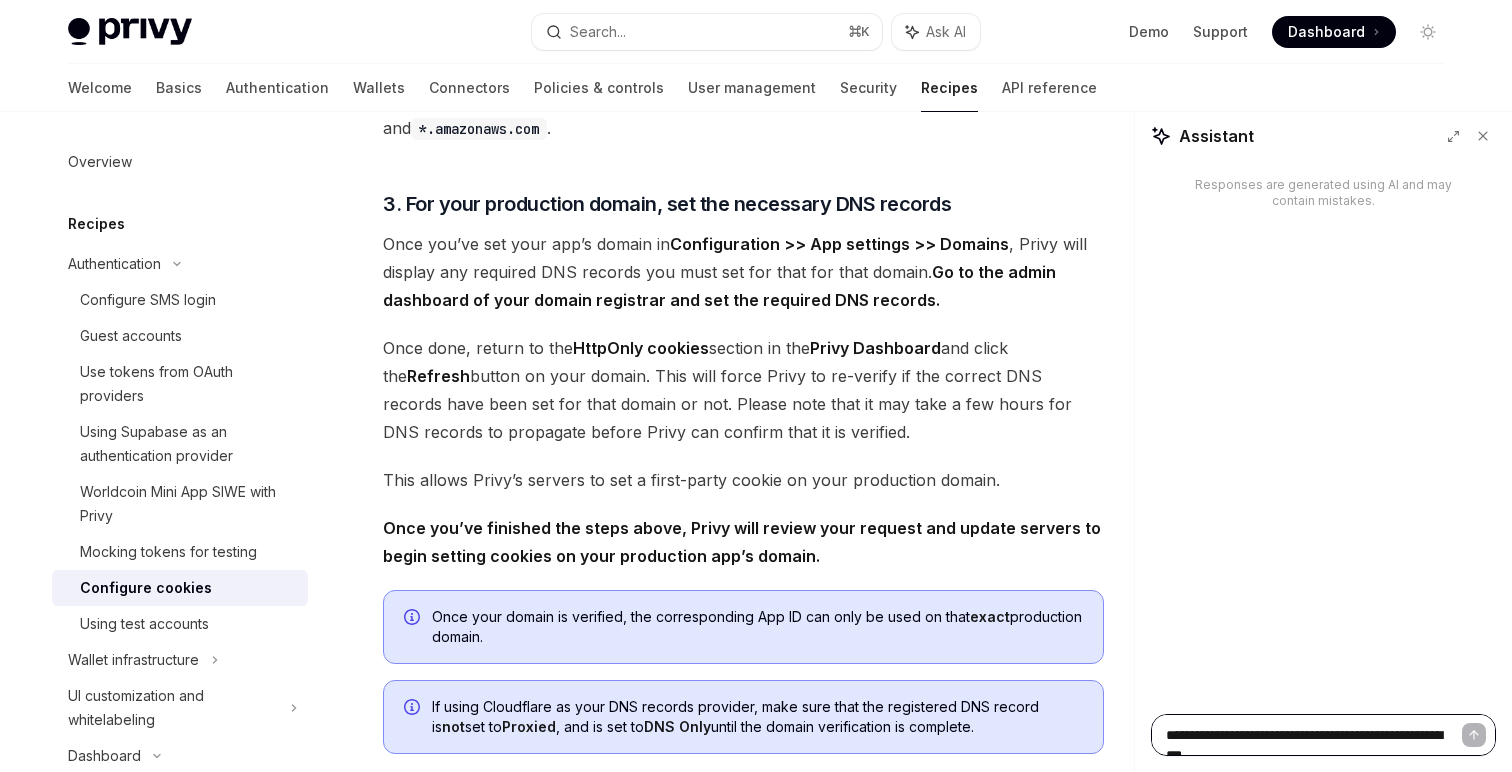 scroll, scrollTop: 148, scrollLeft: 0, axis: vertical 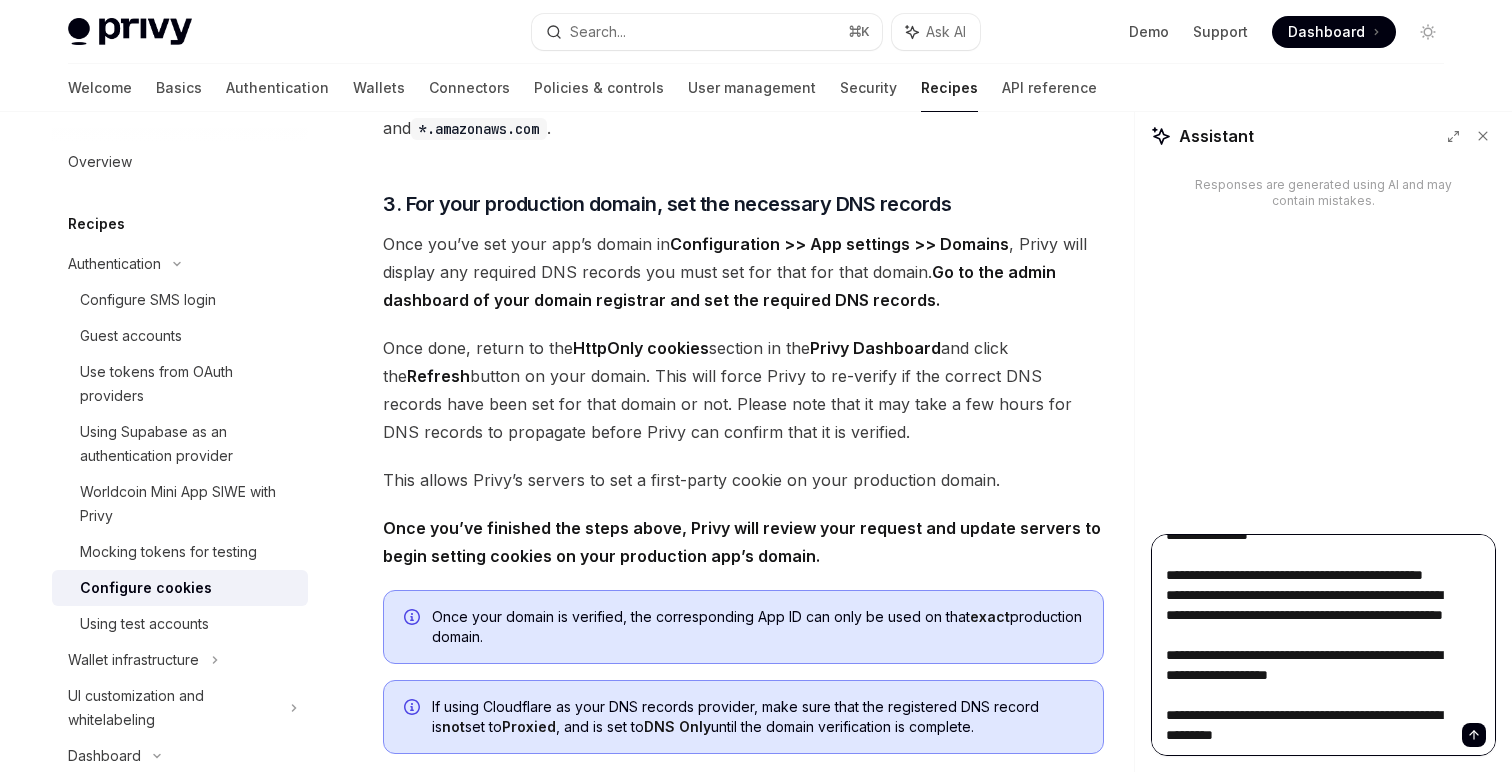 type on "*" 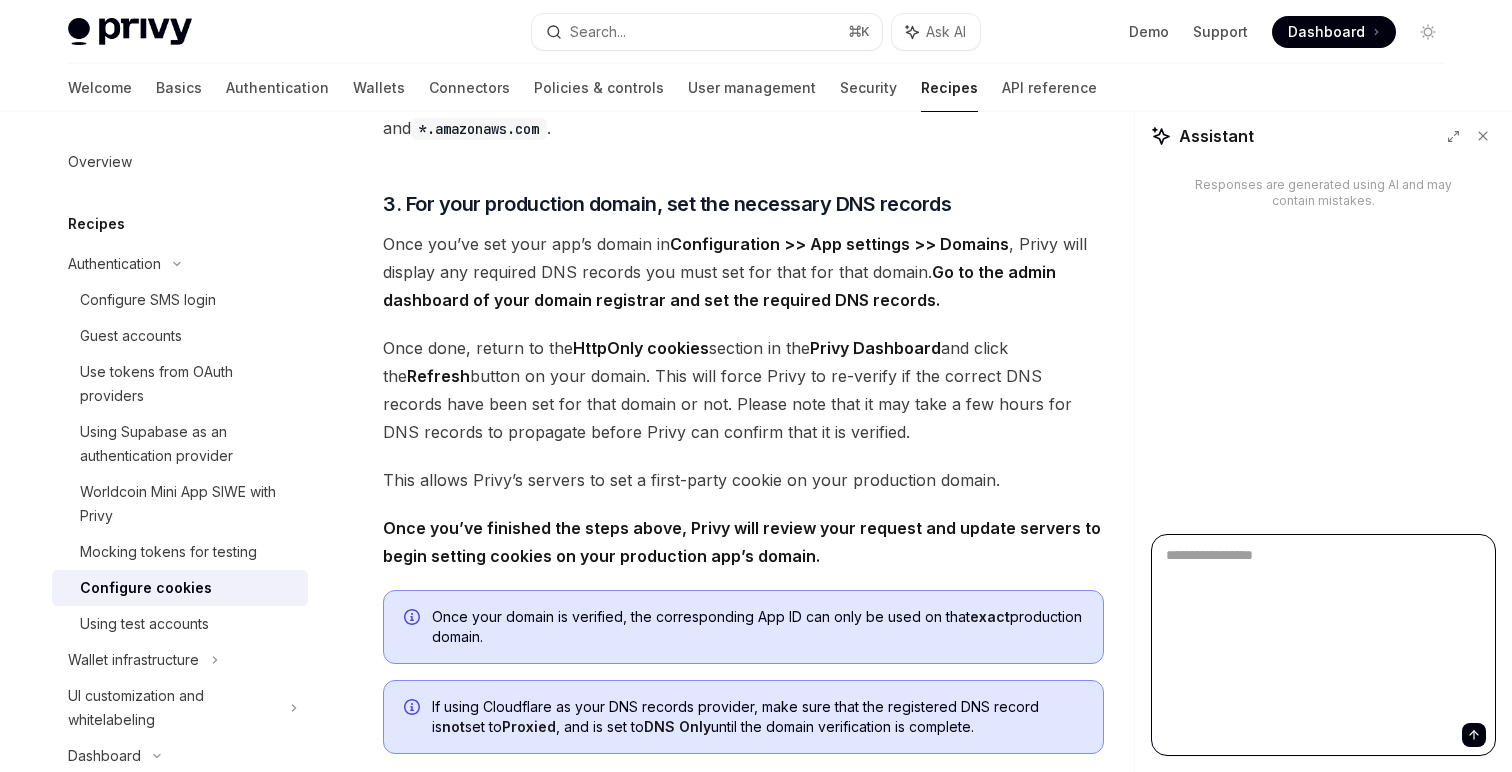 scroll, scrollTop: 0, scrollLeft: 0, axis: both 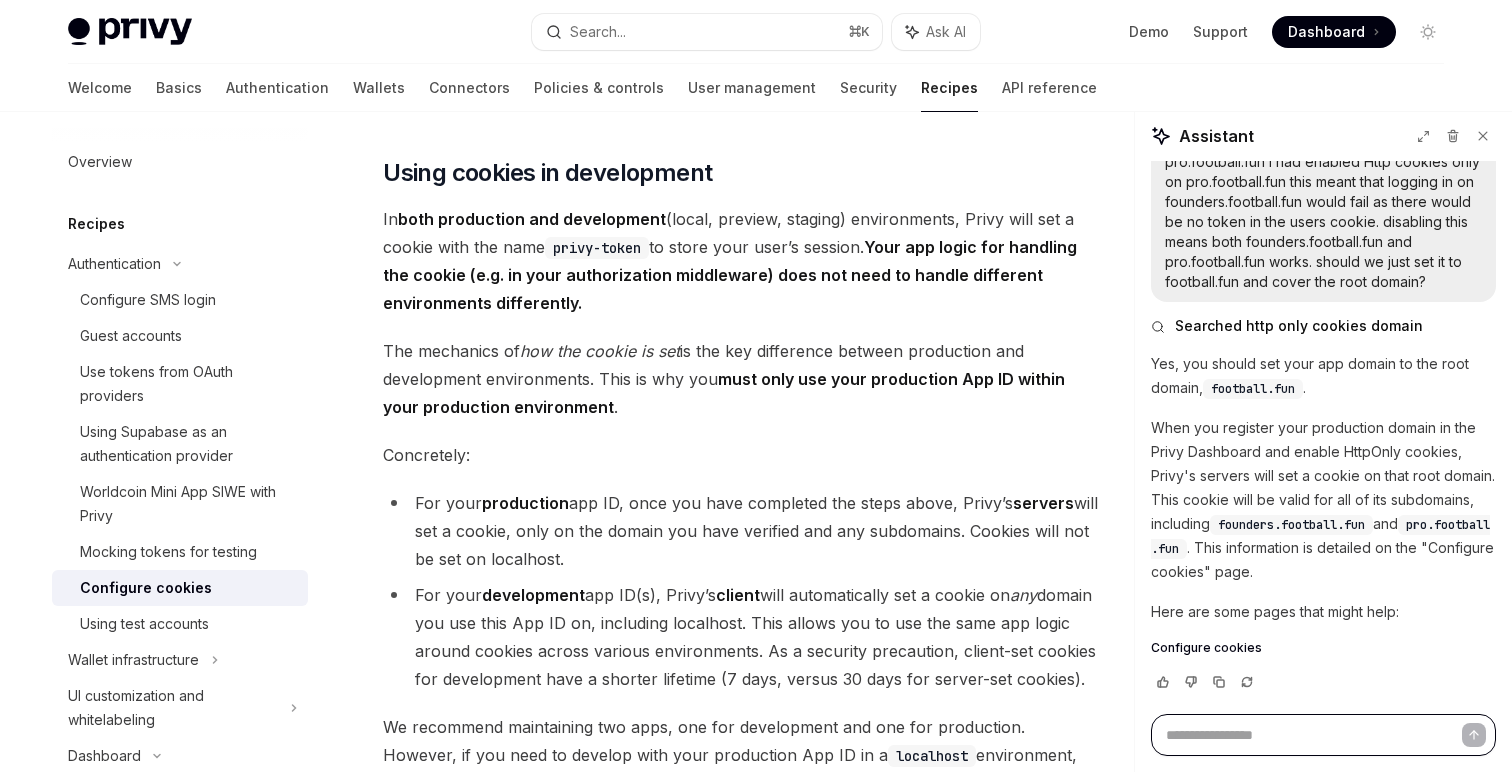 type on "*" 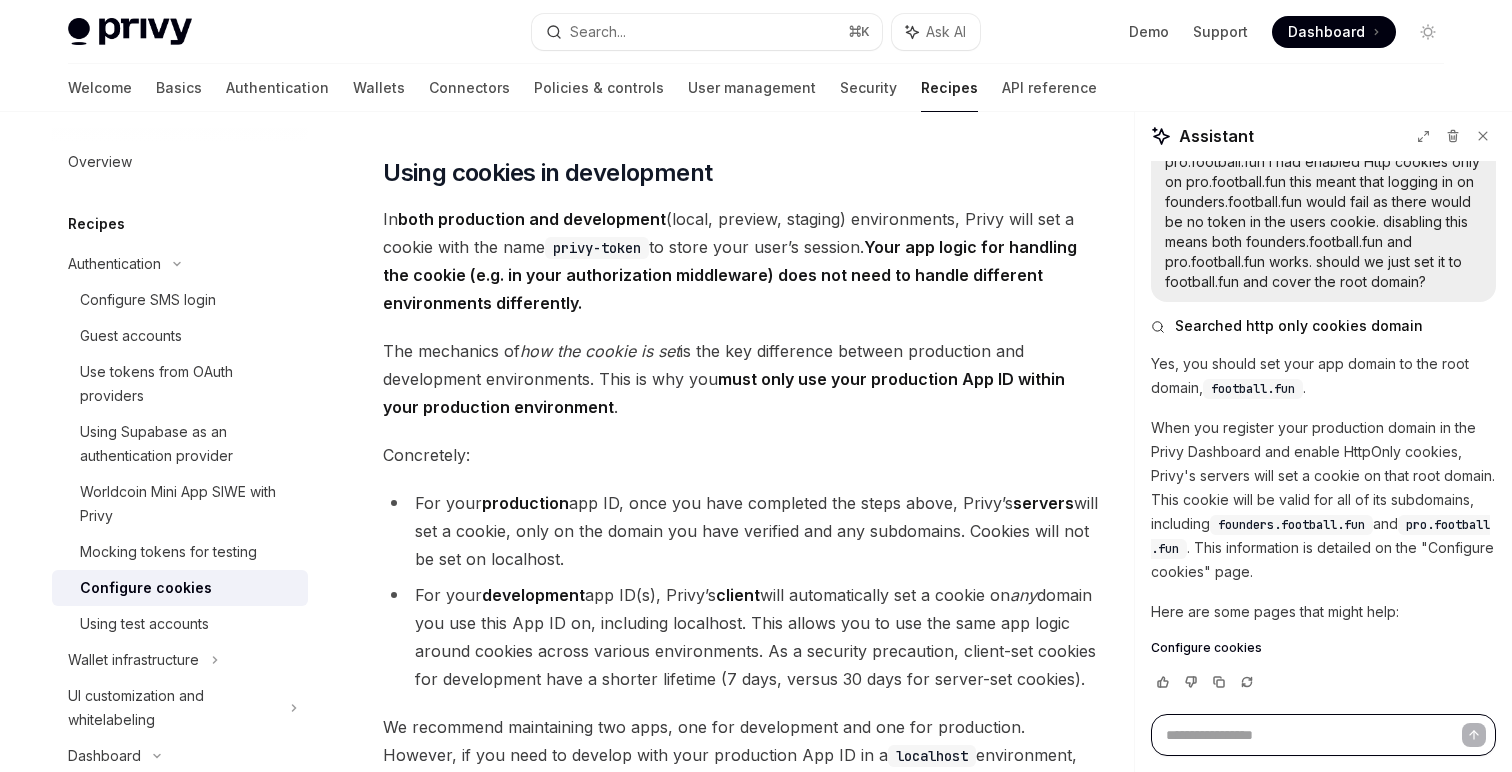 scroll, scrollTop: 1393, scrollLeft: 0, axis: vertical 